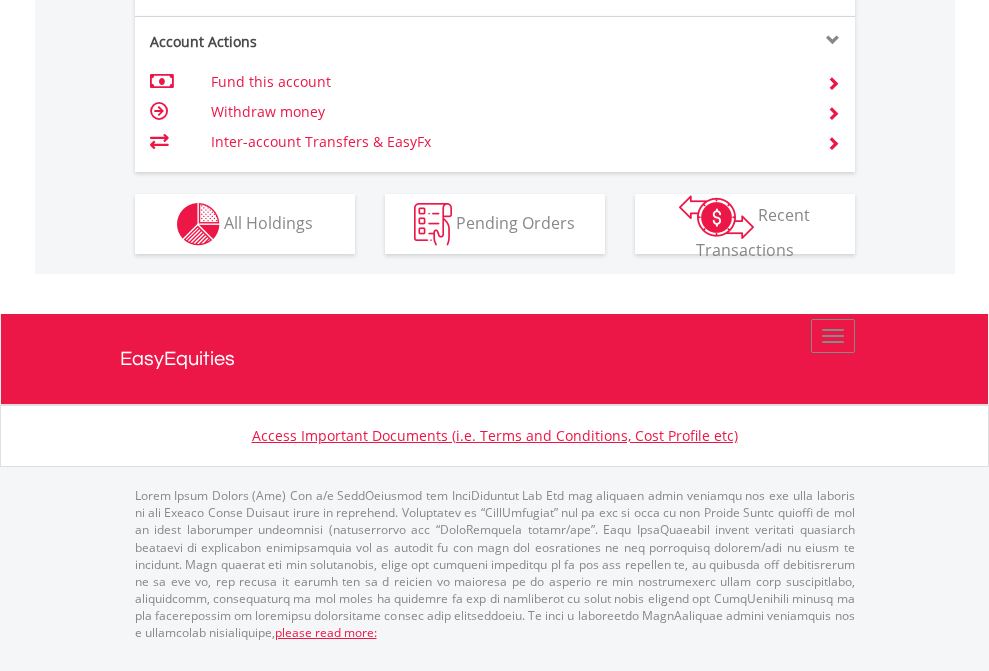 scroll, scrollTop: 1877, scrollLeft: 0, axis: vertical 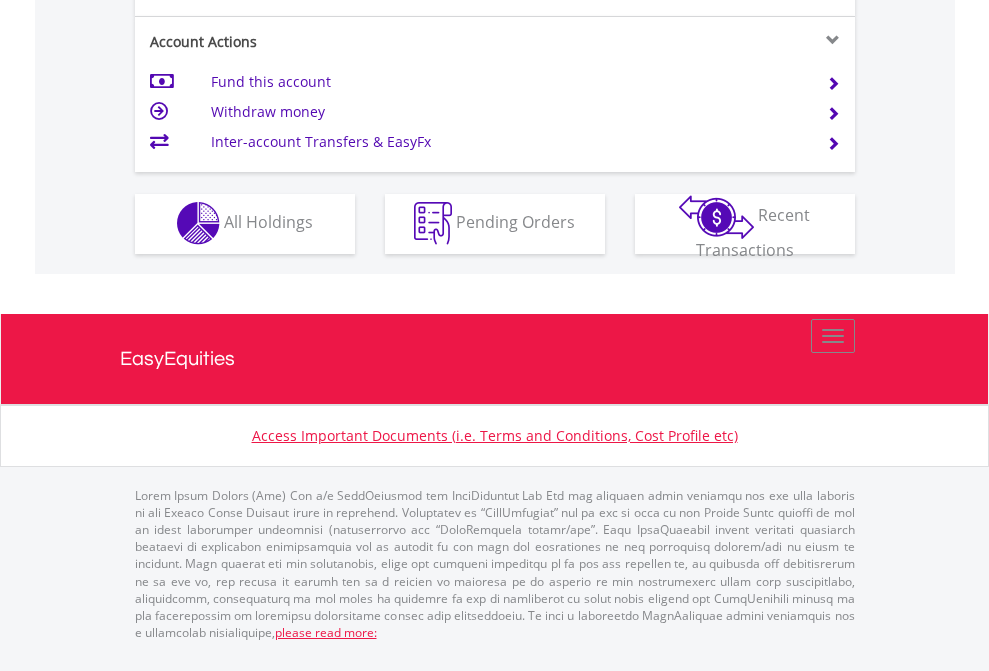 click on "Investment types" at bounding box center [706, -353] 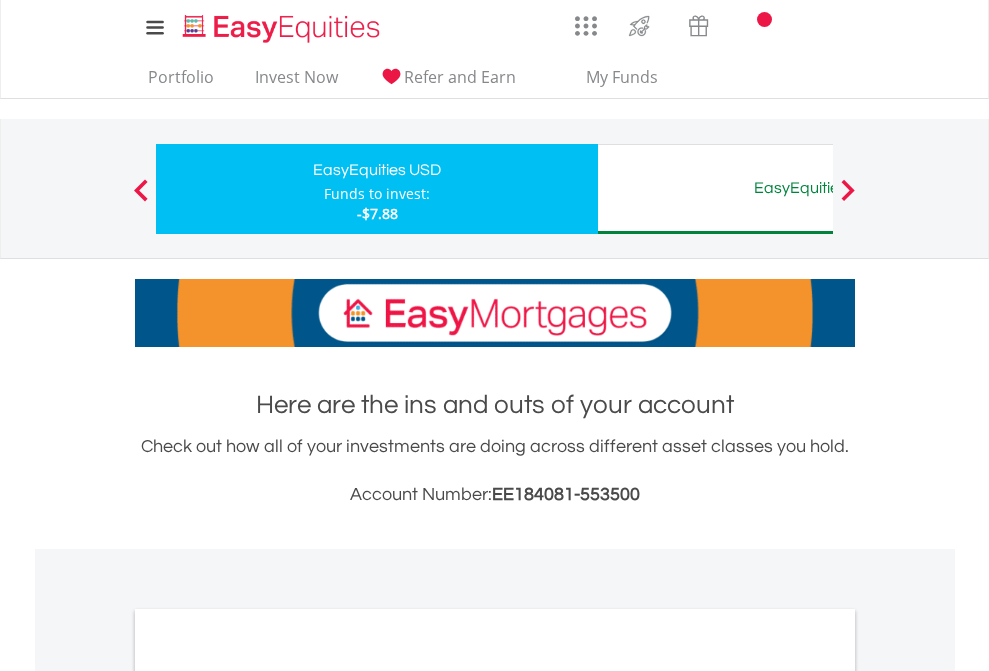scroll, scrollTop: 0, scrollLeft: 0, axis: both 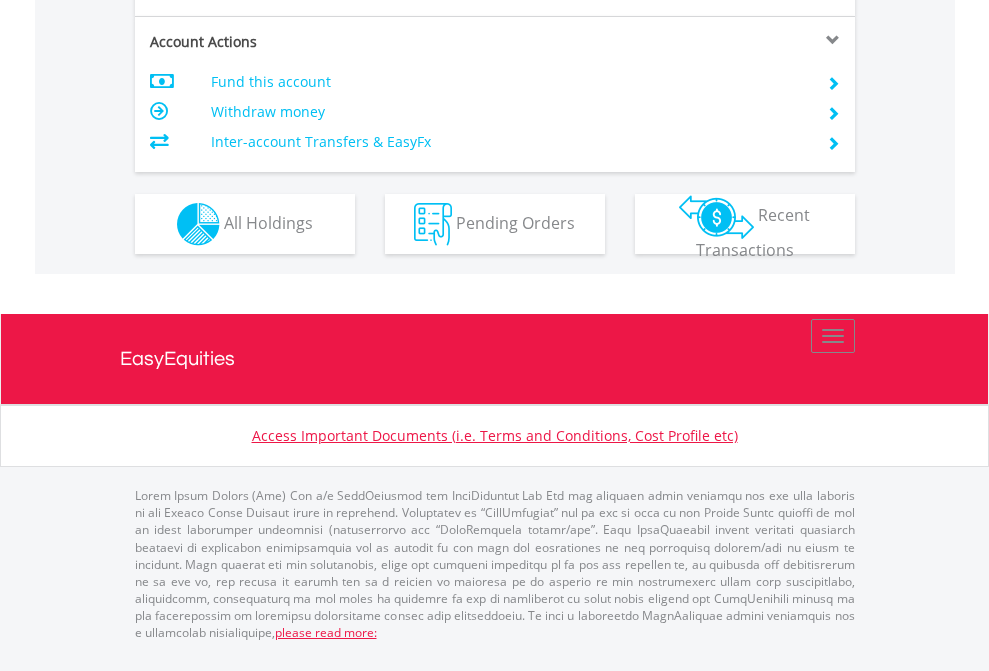 click on "Investment types" at bounding box center [706, -337] 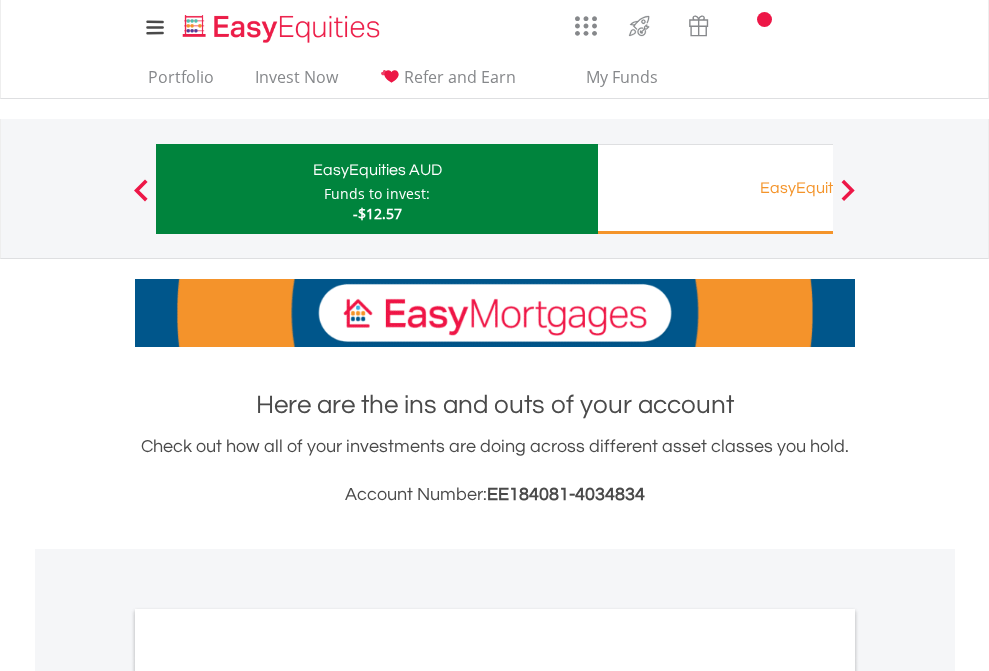 scroll, scrollTop: 0, scrollLeft: 0, axis: both 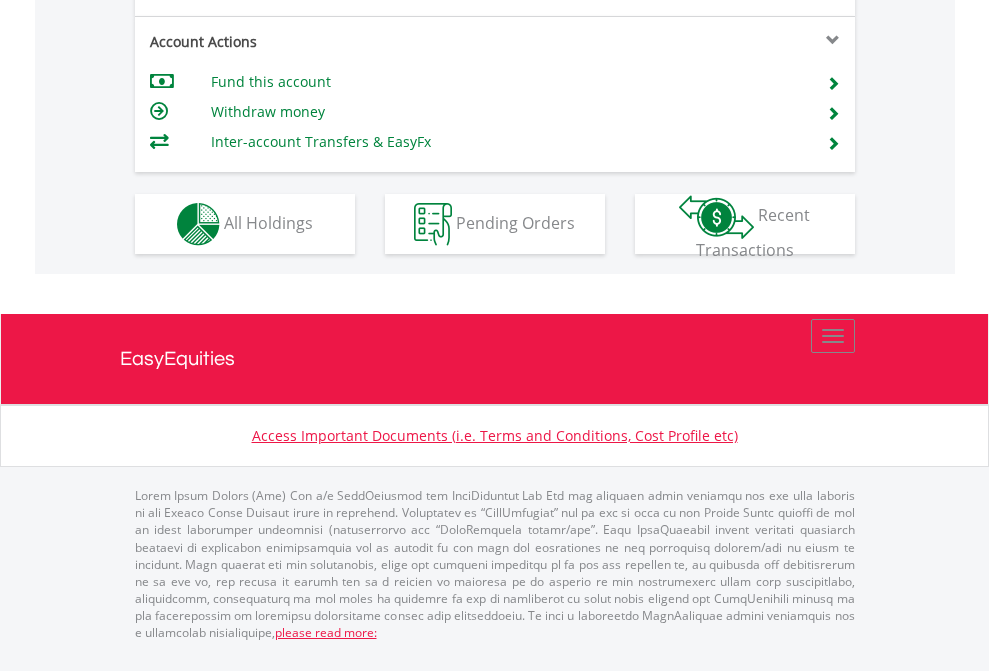 click on "Investment types" at bounding box center (706, -337) 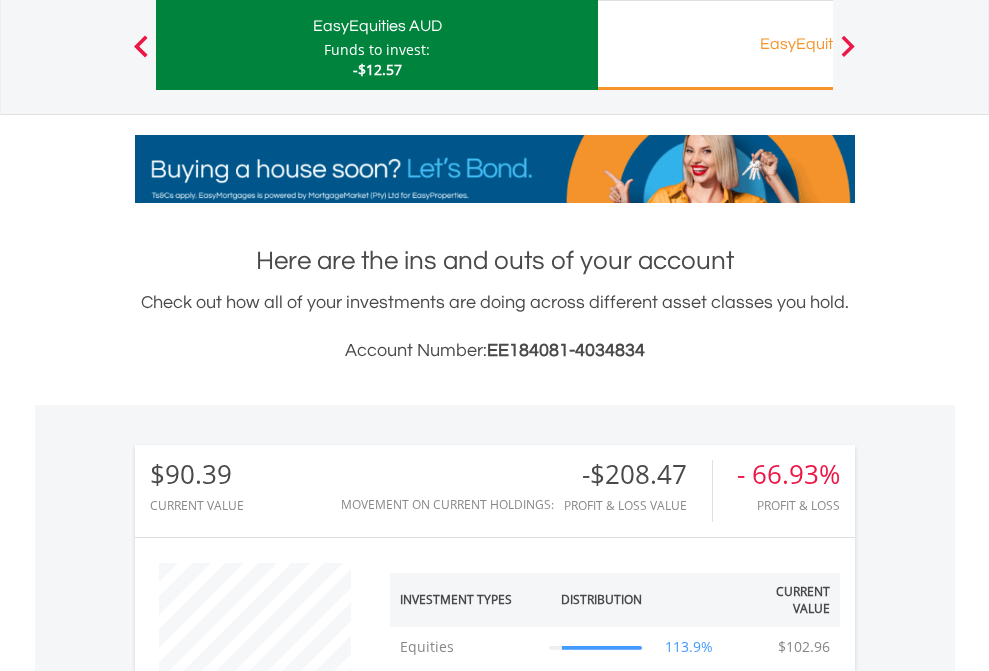 click on "EasyEquities RA" at bounding box center [818, 44] 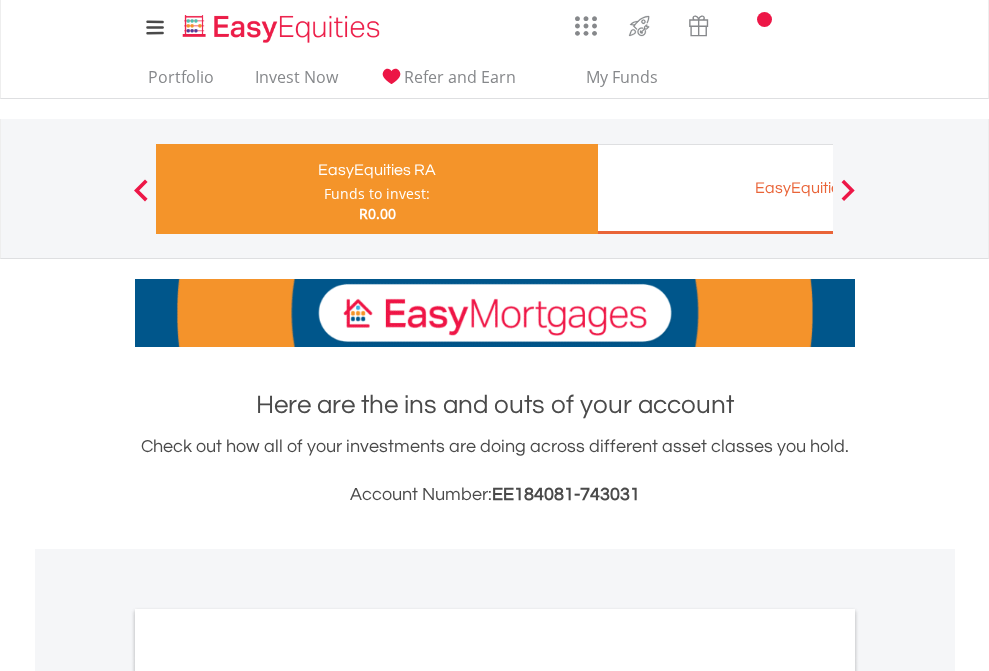 scroll, scrollTop: 0, scrollLeft: 0, axis: both 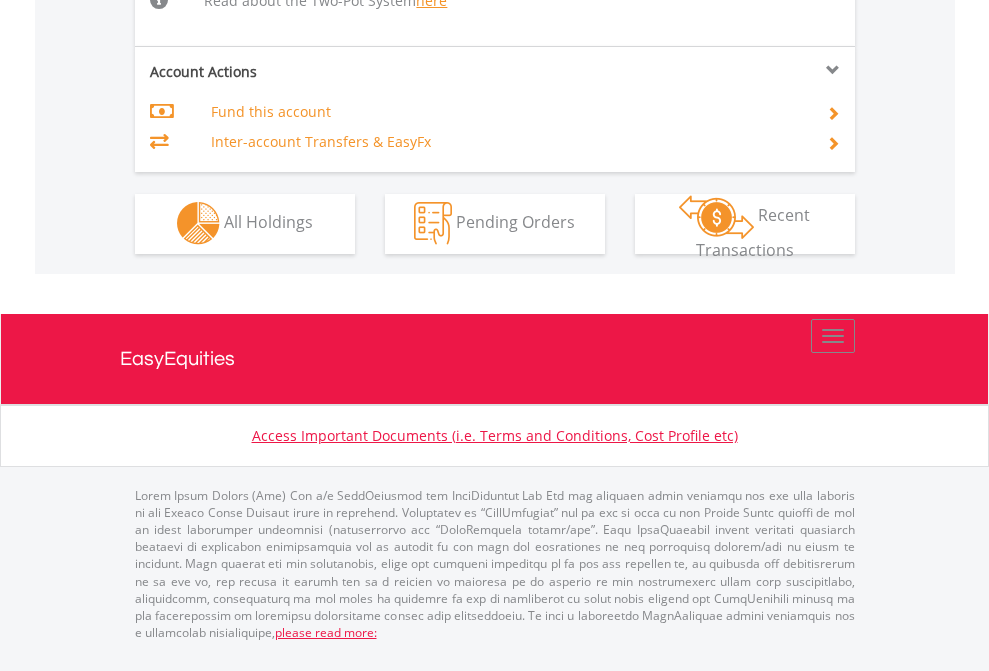 click on "Investment types" at bounding box center [706, -534] 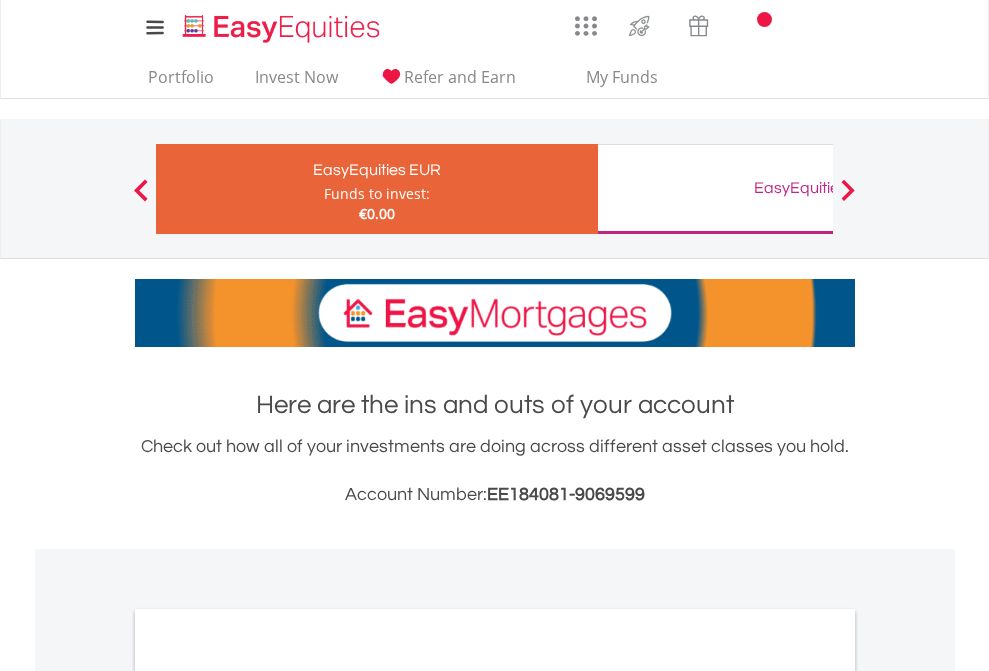 scroll, scrollTop: 0, scrollLeft: 0, axis: both 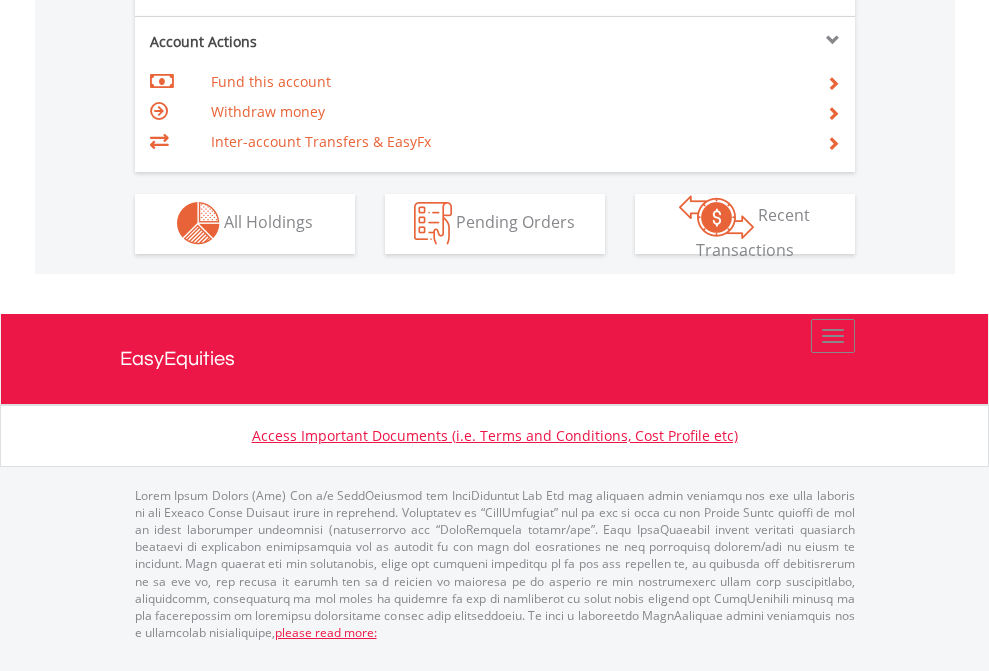 click on "Investment types" at bounding box center [706, -353] 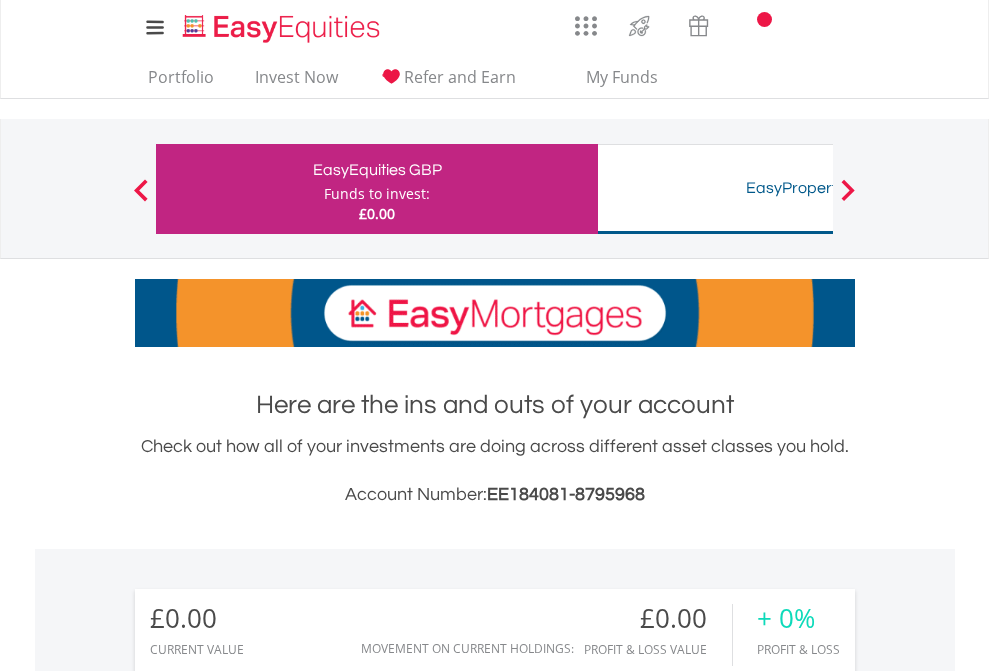 scroll, scrollTop: 0, scrollLeft: 0, axis: both 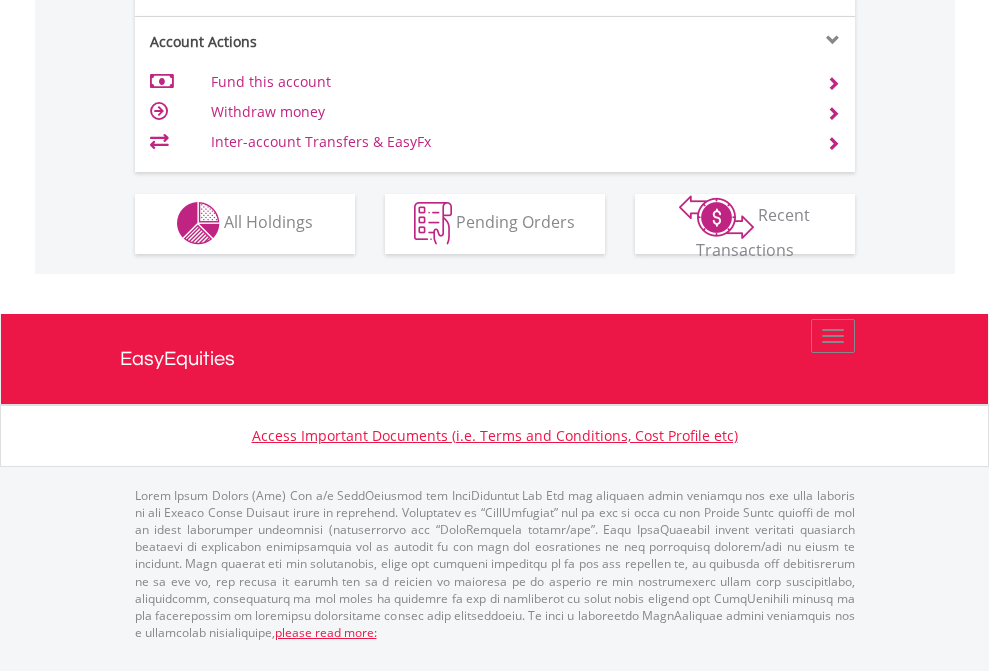 click on "Investment types" at bounding box center [706, -353] 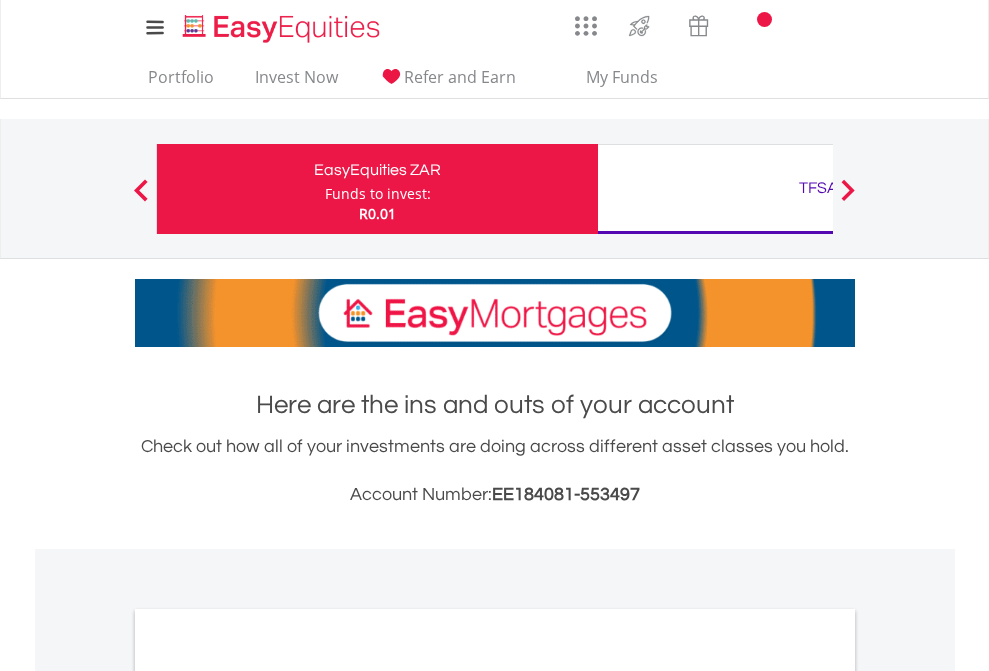 scroll, scrollTop: 1202, scrollLeft: 0, axis: vertical 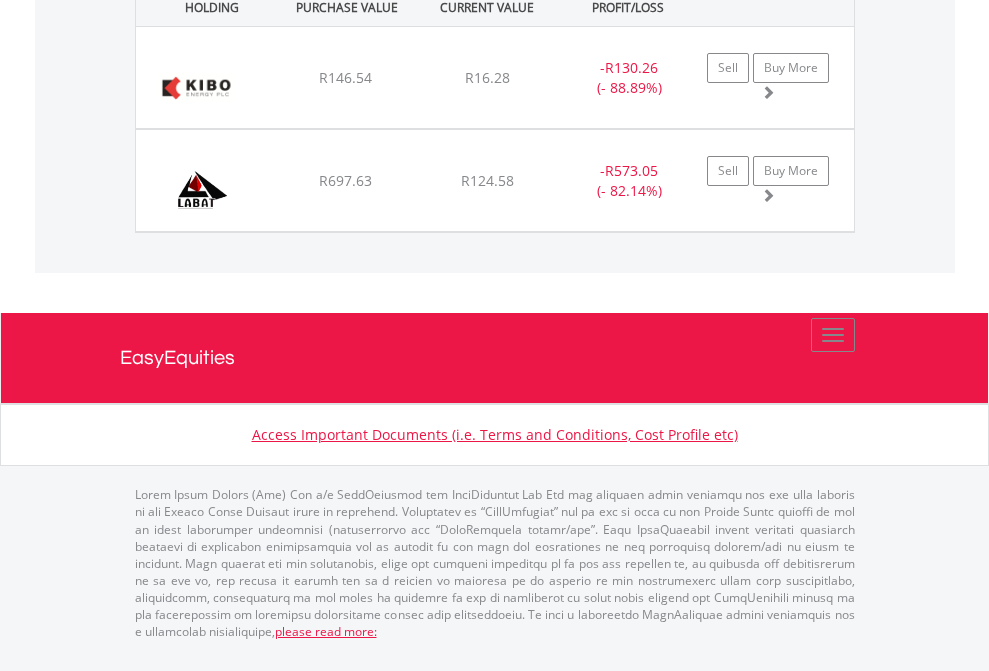 click on "TFSA" at bounding box center [818, -1442] 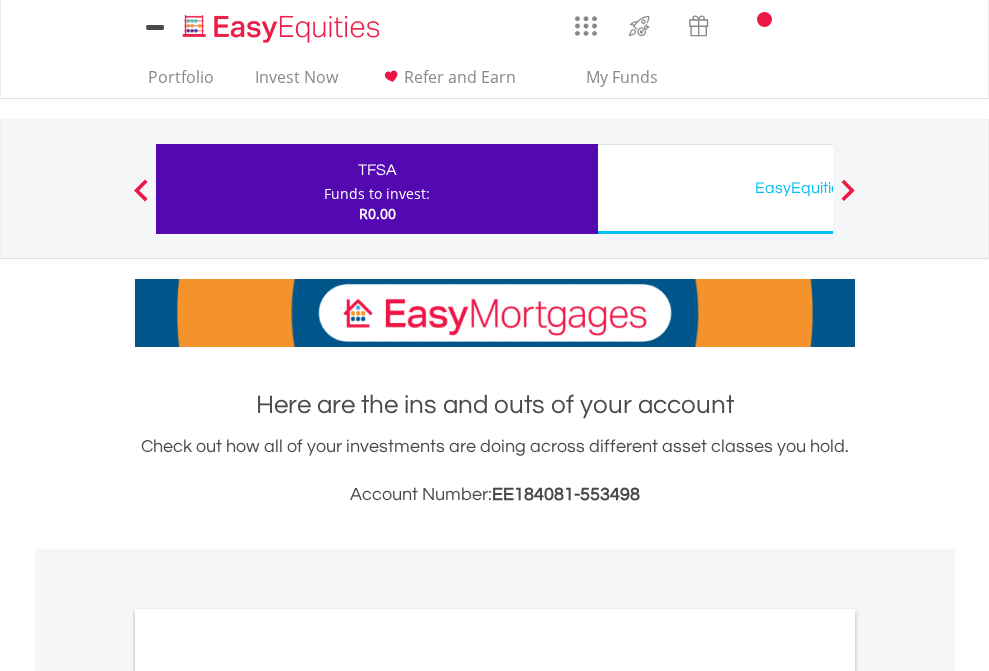 scroll, scrollTop: 0, scrollLeft: 0, axis: both 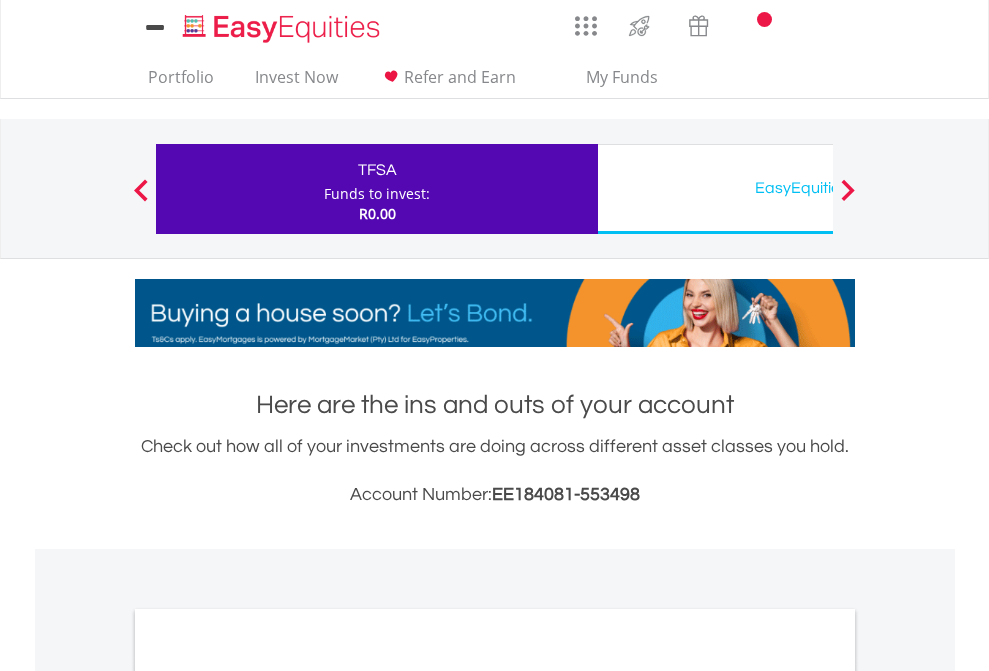 click on "All Holdings" at bounding box center [268, 1096] 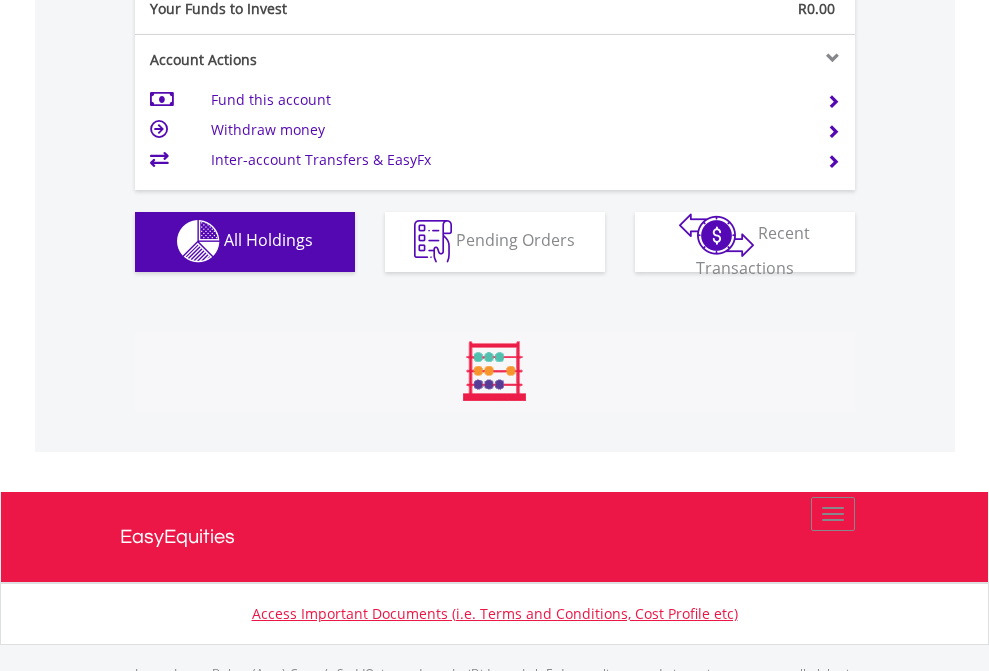 scroll, scrollTop: 999808, scrollLeft: 999687, axis: both 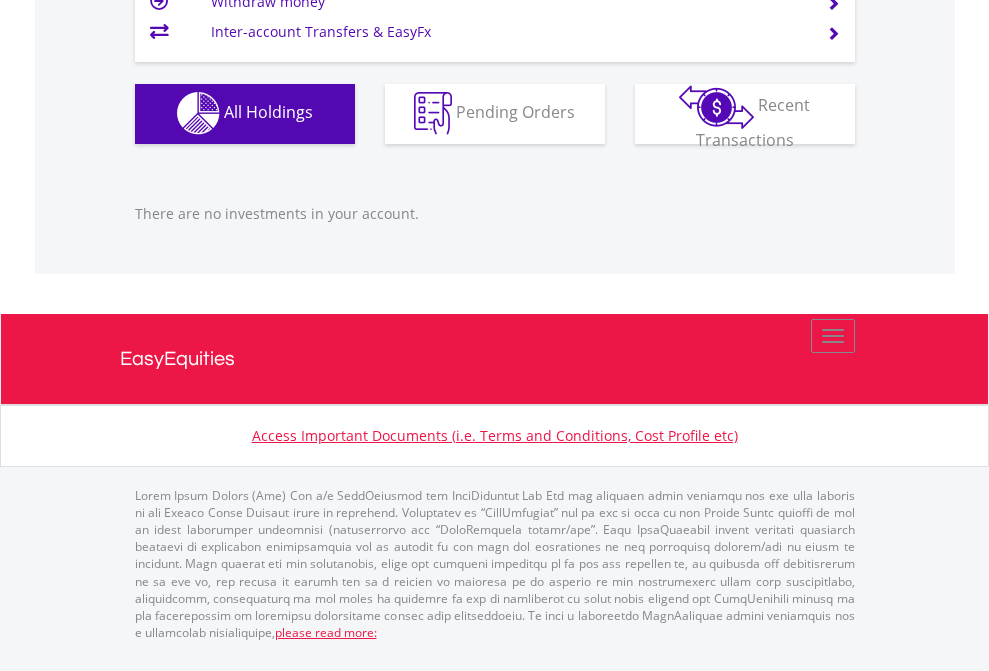 click on "EasyEquities USD" at bounding box center (818, -1142) 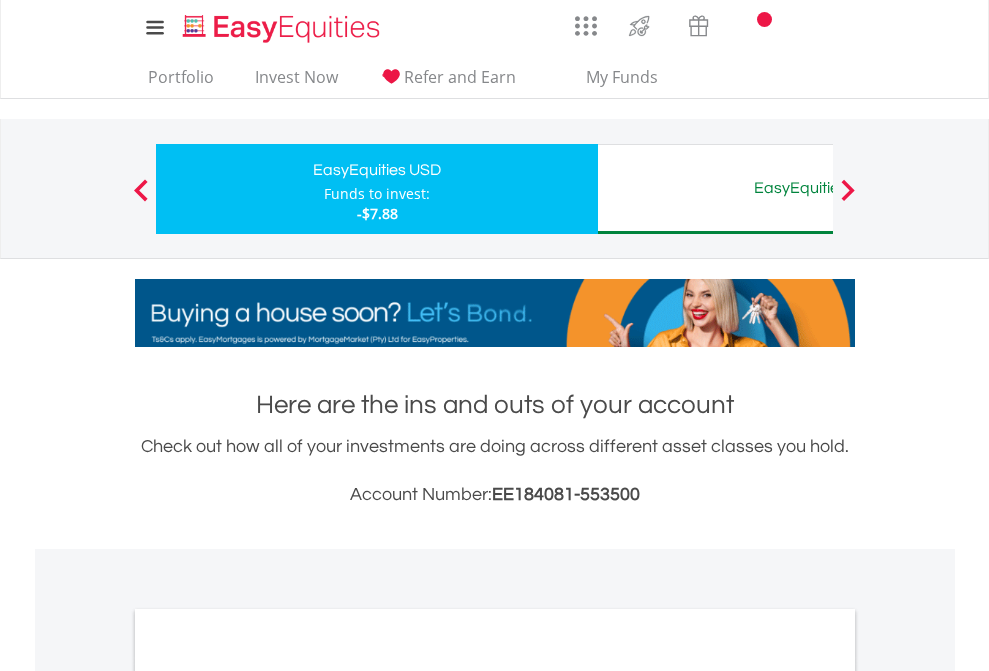 scroll, scrollTop: 1202, scrollLeft: 0, axis: vertical 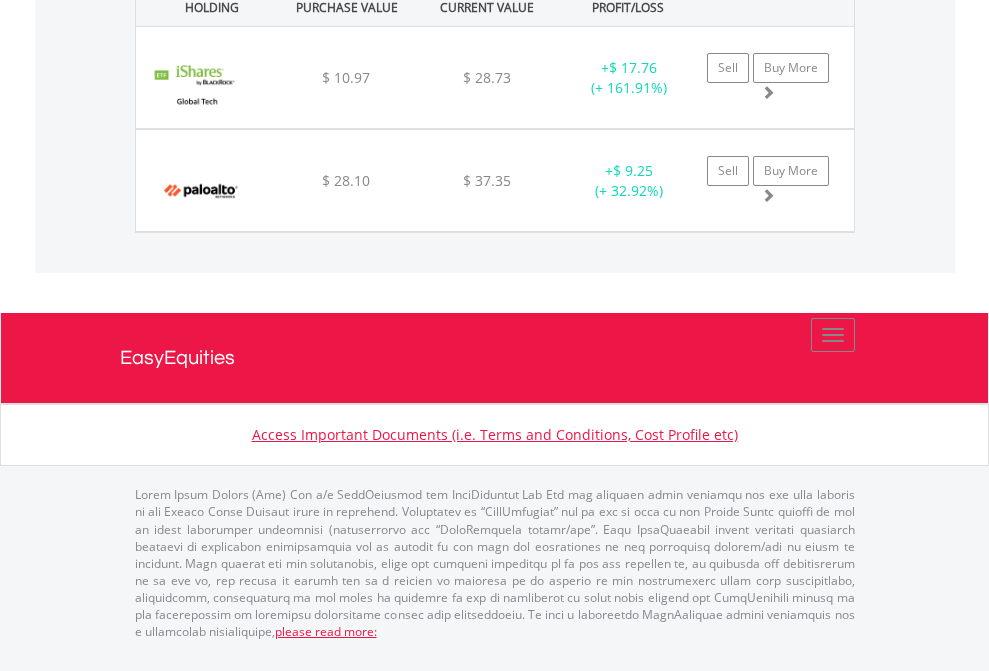 click on "EasyEquities AUD" at bounding box center (818, -1482) 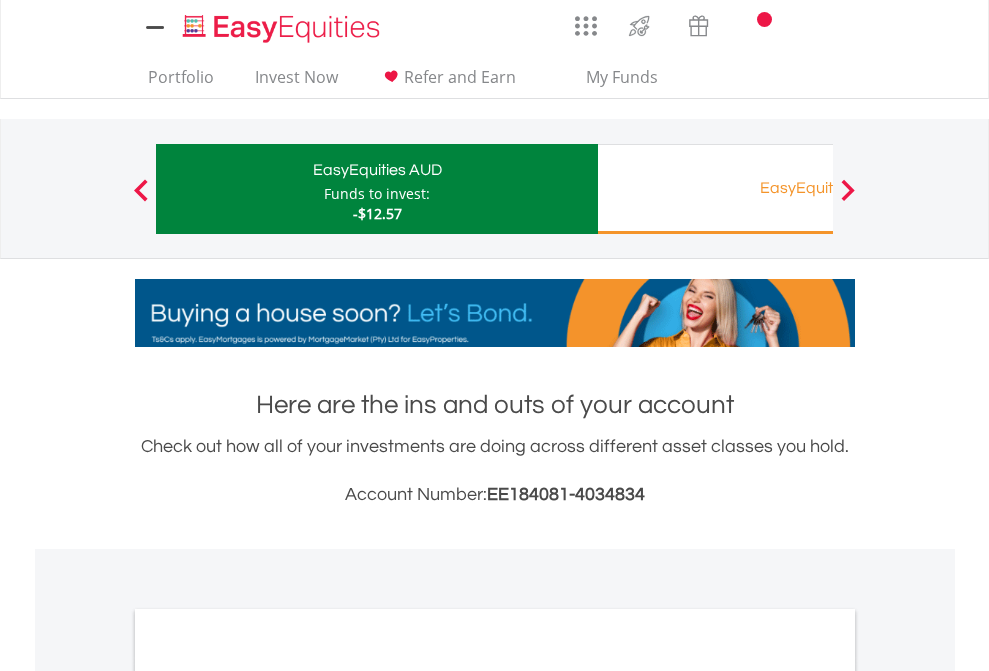 scroll, scrollTop: 0, scrollLeft: 0, axis: both 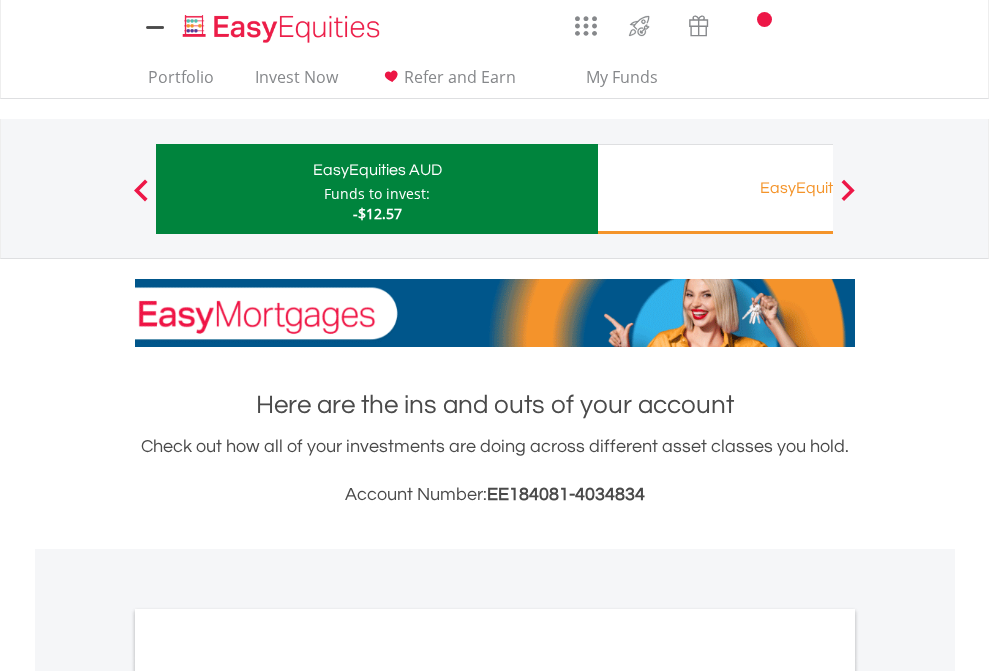 click on "All Holdings" at bounding box center (268, 1096) 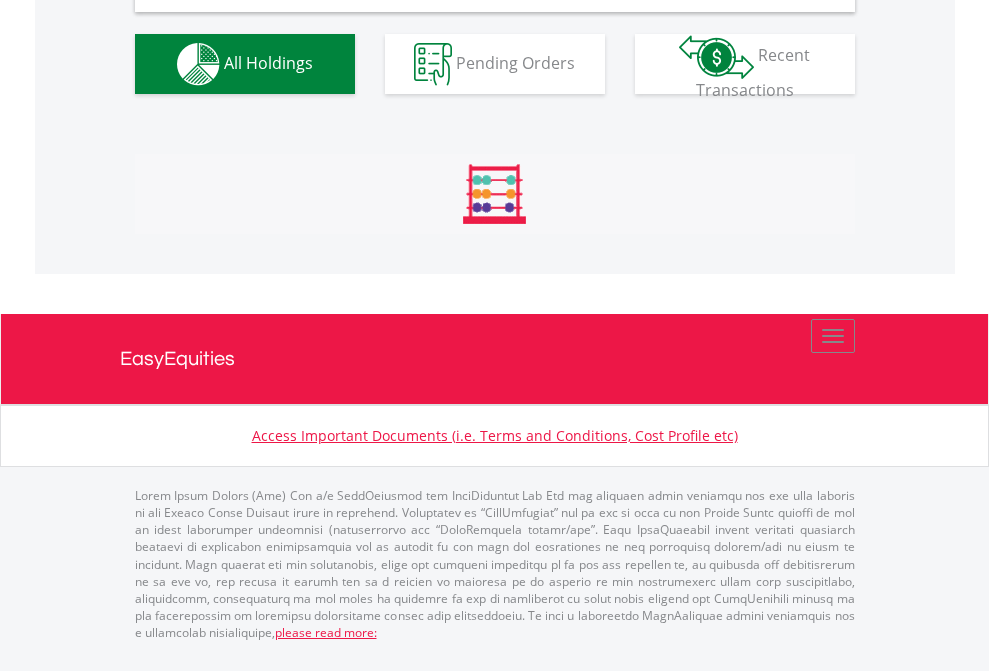 scroll, scrollTop: 1933, scrollLeft: 0, axis: vertical 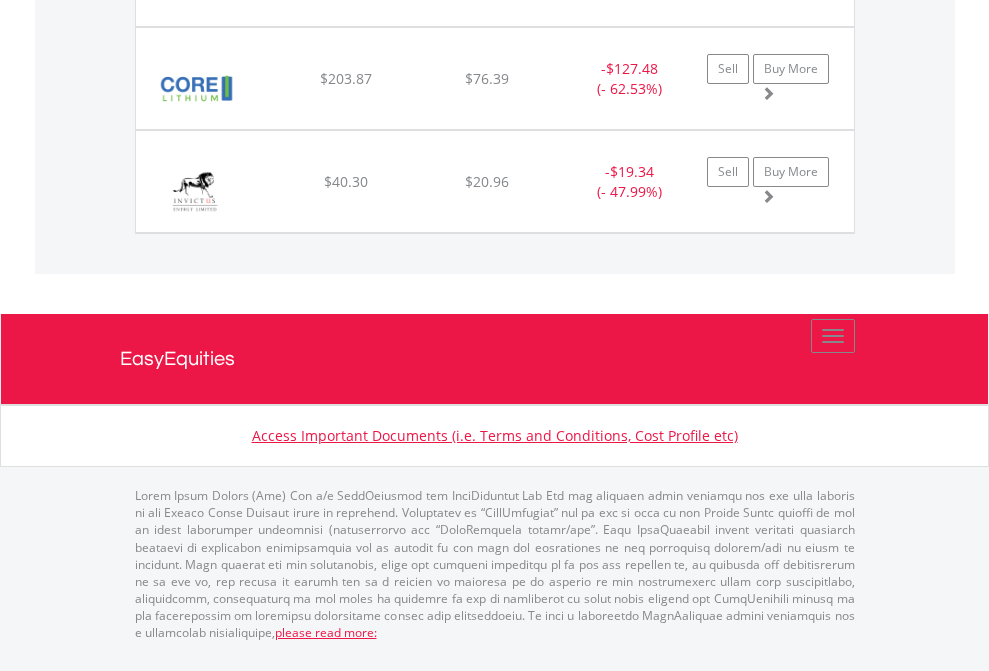 click on "EasyEquities RA" at bounding box center (818, -1277) 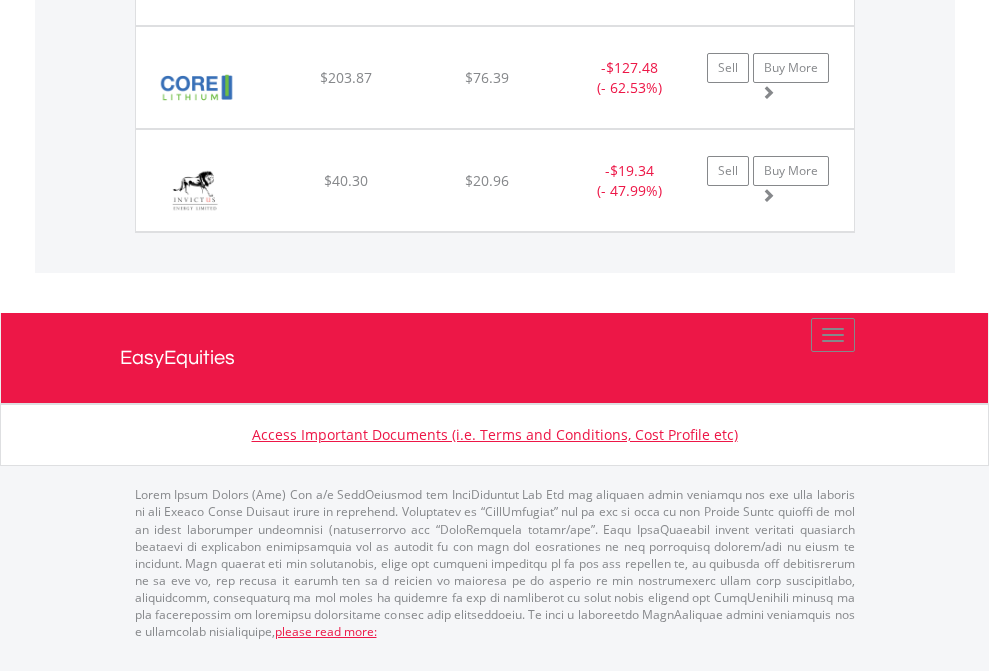 scroll, scrollTop: 144, scrollLeft: 0, axis: vertical 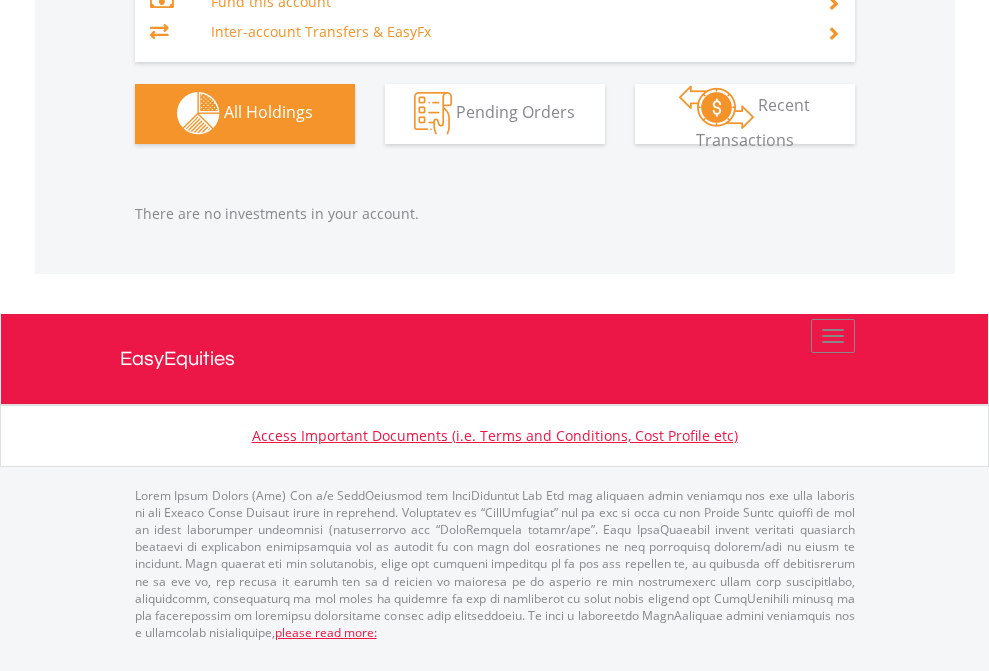 click on "EasyEquities EUR" at bounding box center [818, -1323] 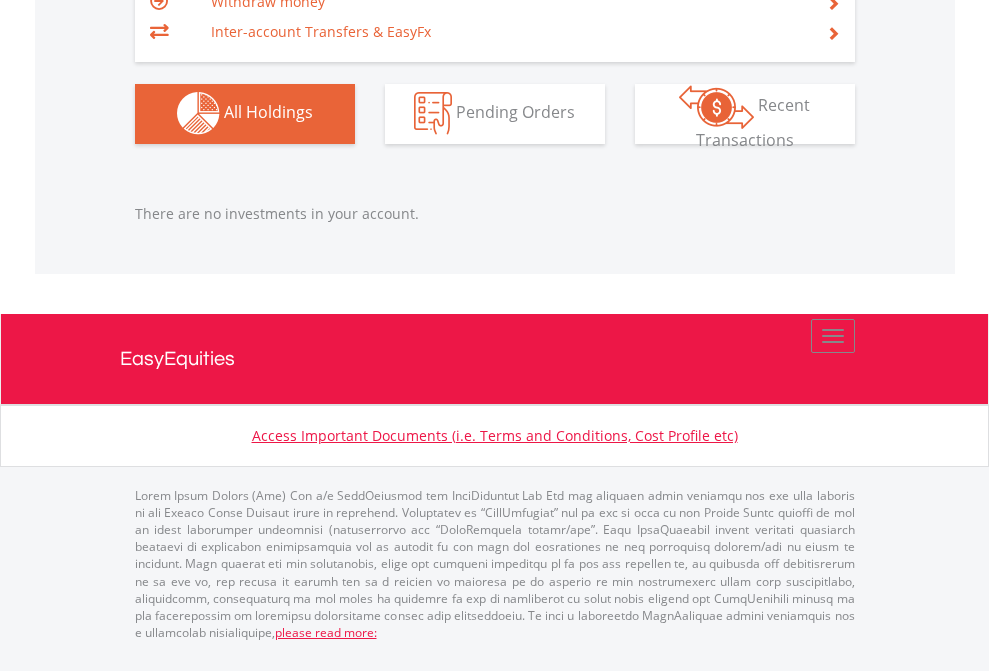 scroll, scrollTop: 1980, scrollLeft: 0, axis: vertical 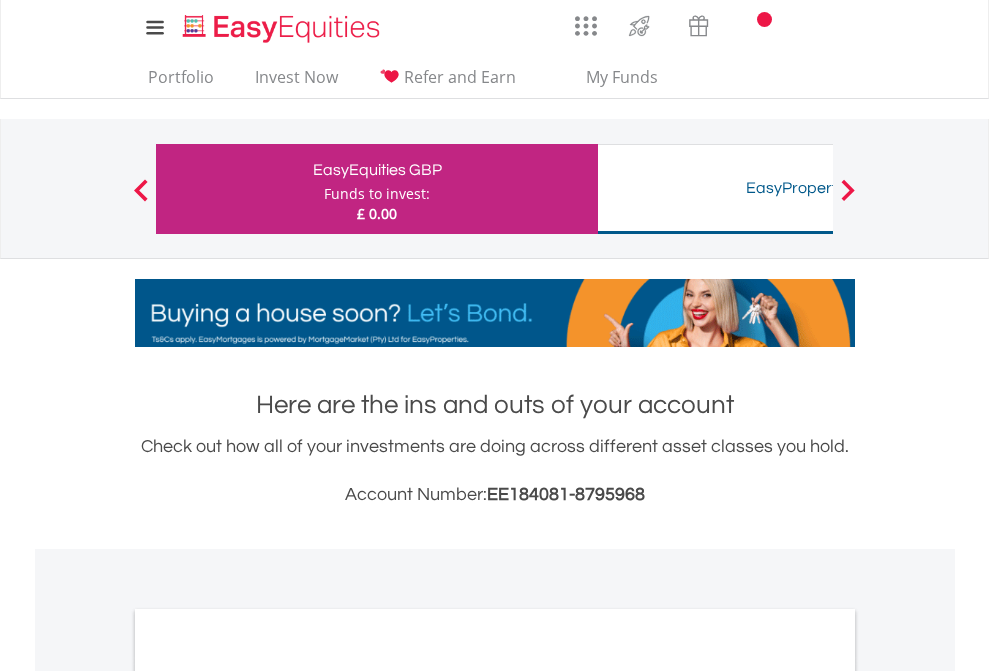 click on "All Holdings" at bounding box center (268, 1096) 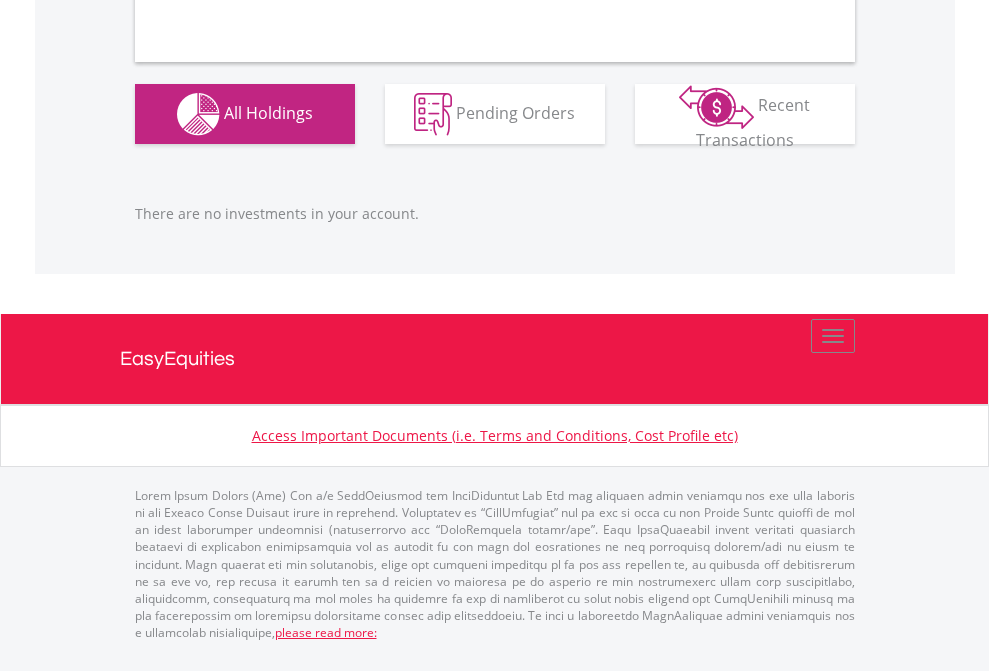 scroll, scrollTop: 1980, scrollLeft: 0, axis: vertical 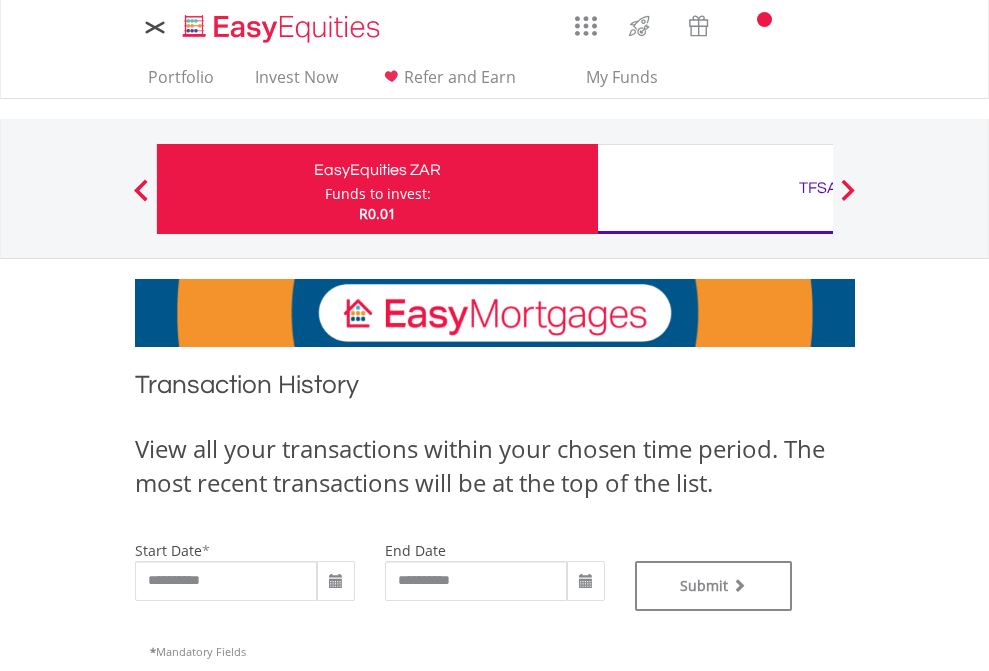 type on "**********" 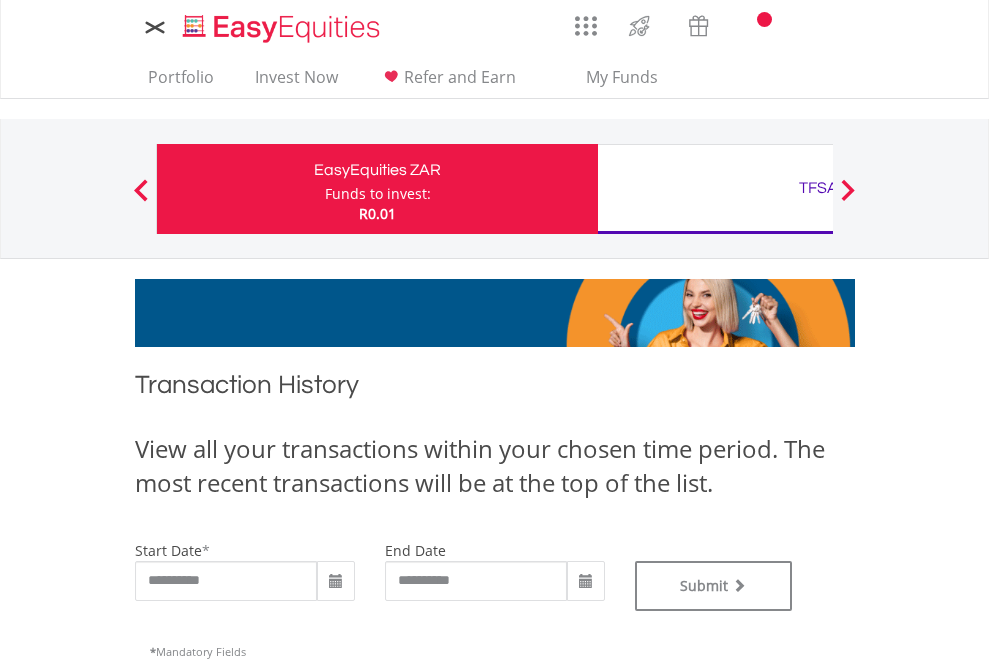 type on "**********" 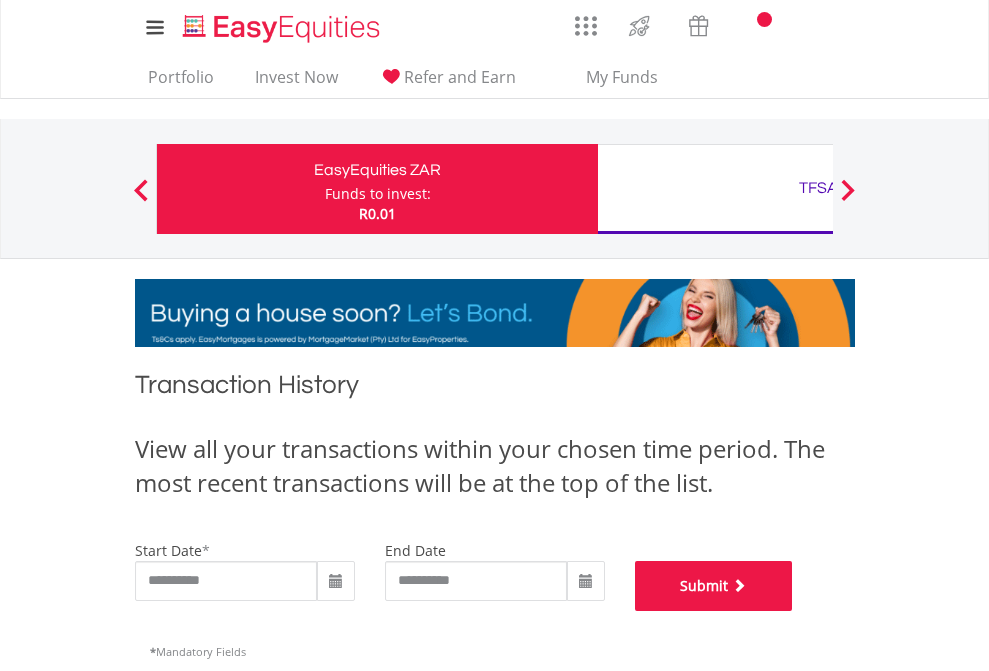 click on "Submit" at bounding box center (714, 586) 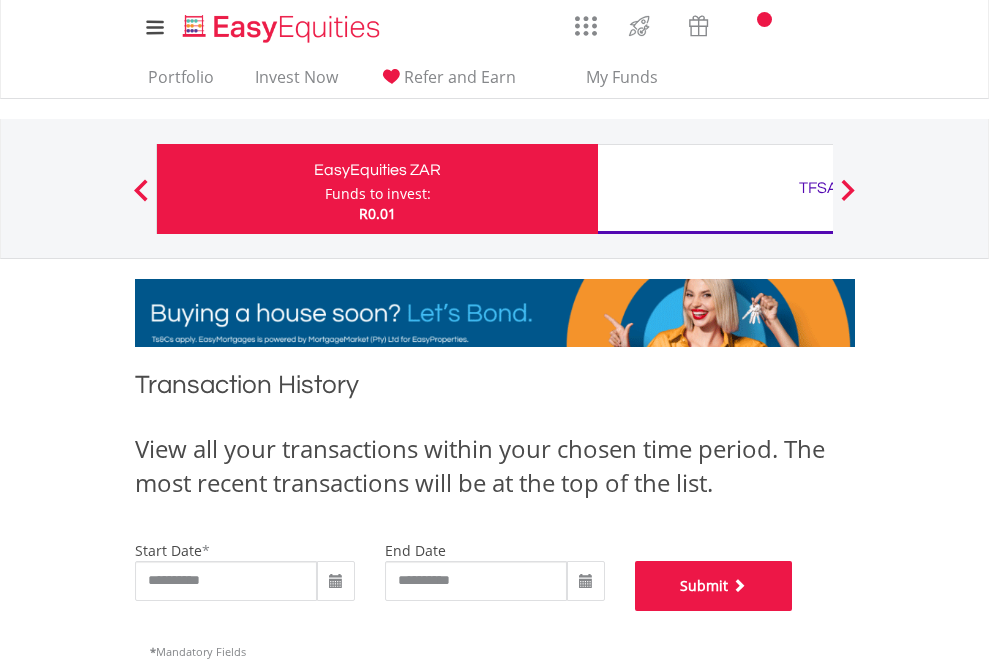 scroll, scrollTop: 811, scrollLeft: 0, axis: vertical 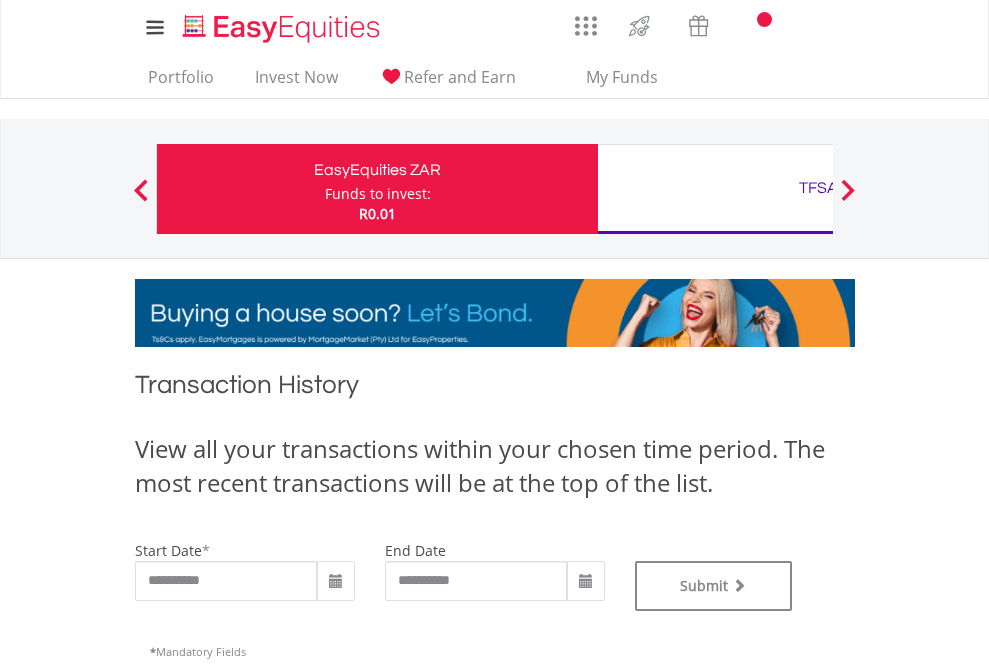 click on "TFSA" at bounding box center [818, 188] 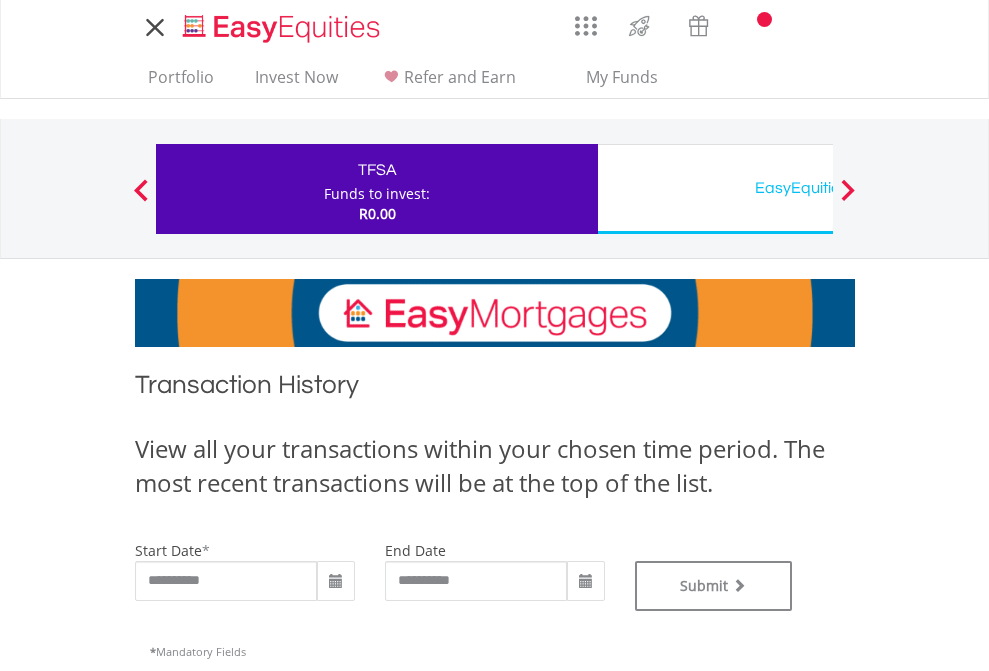 scroll, scrollTop: 0, scrollLeft: 0, axis: both 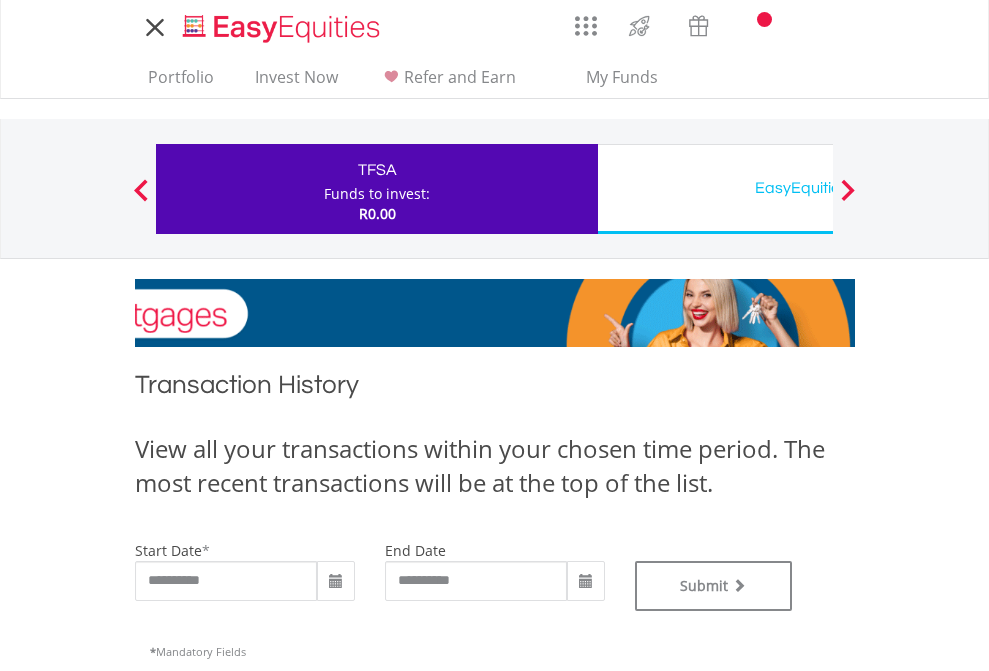 type on "**********" 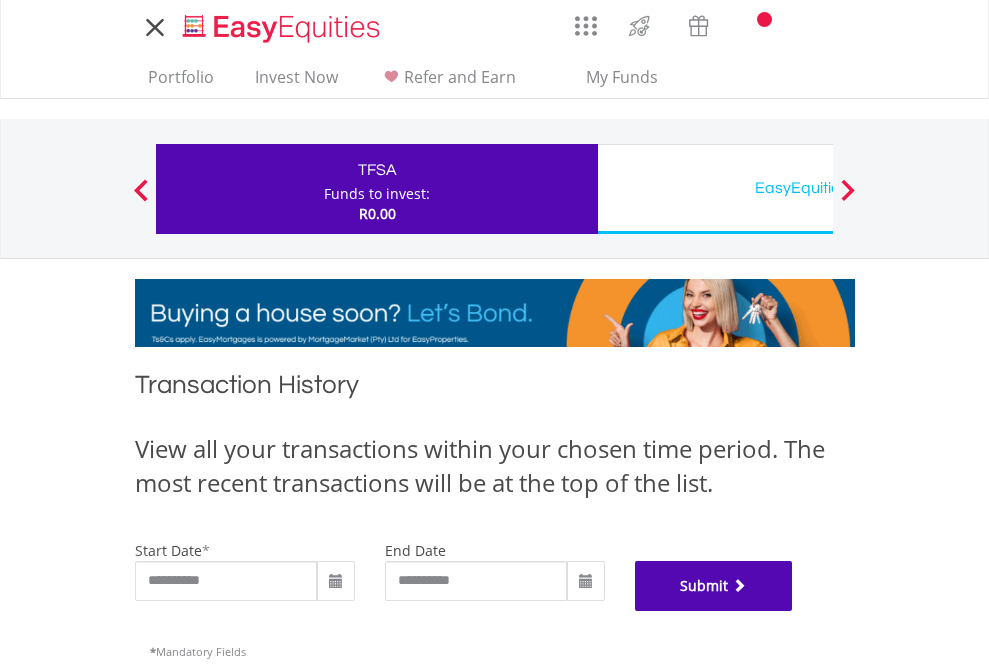 click on "Submit" at bounding box center (714, 586) 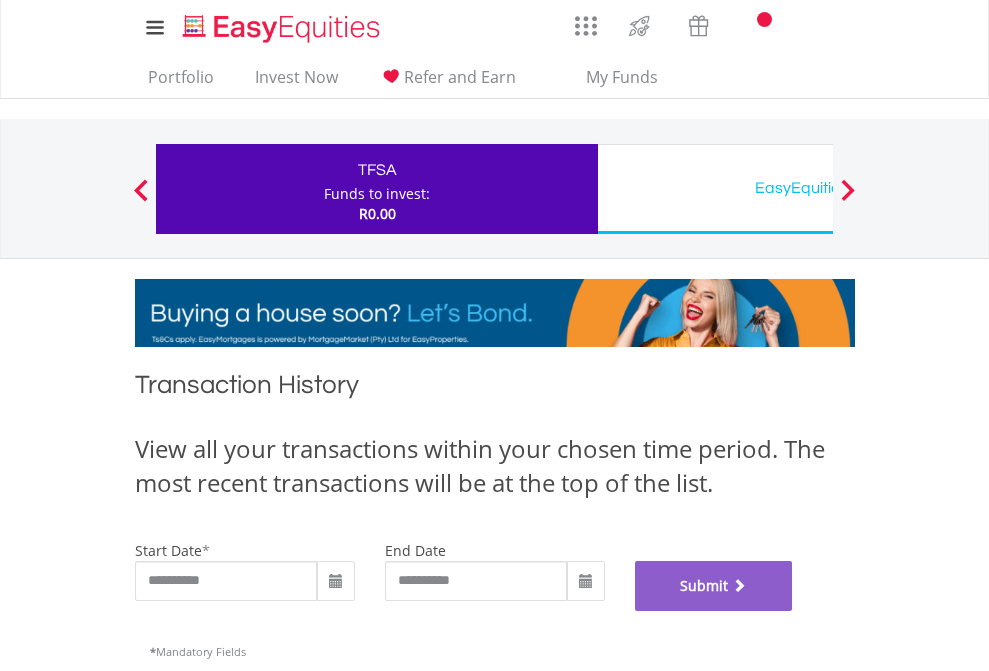 scroll, scrollTop: 811, scrollLeft: 0, axis: vertical 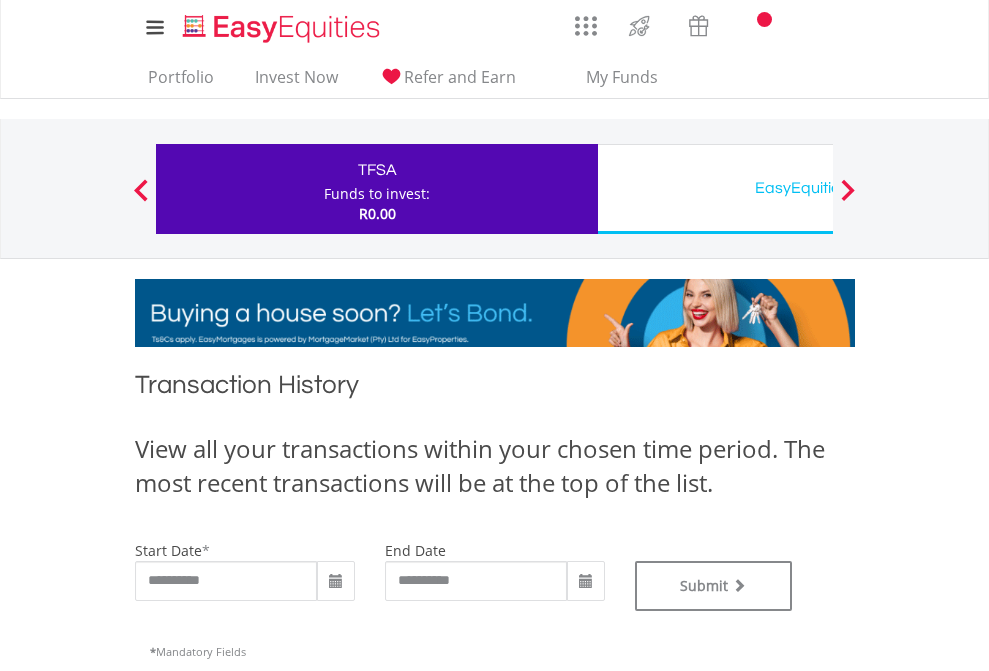 click on "EasyEquities USD" at bounding box center [818, 188] 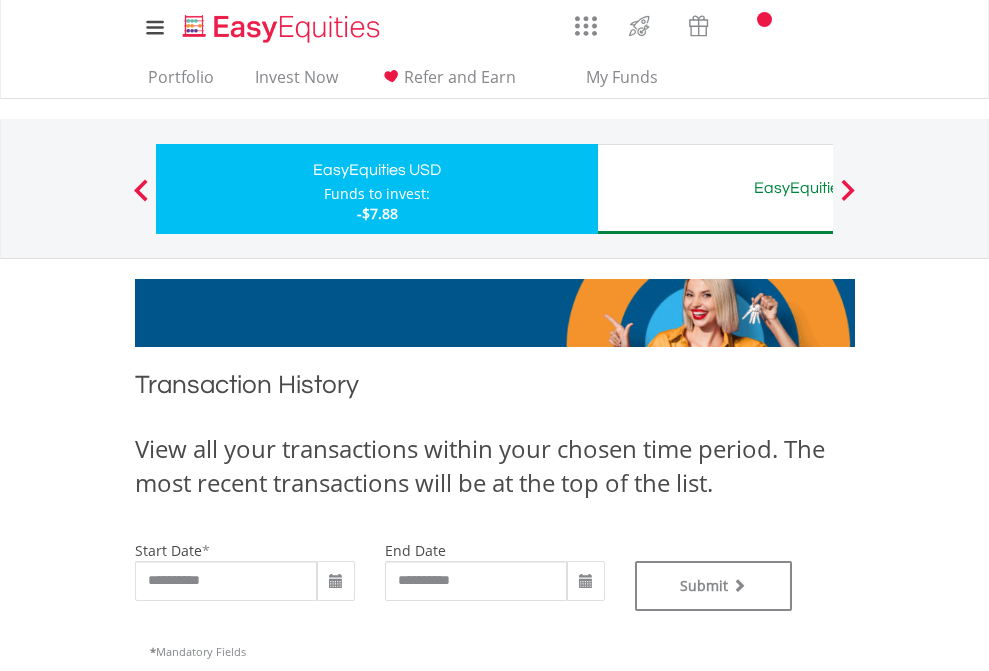 scroll, scrollTop: 0, scrollLeft: 0, axis: both 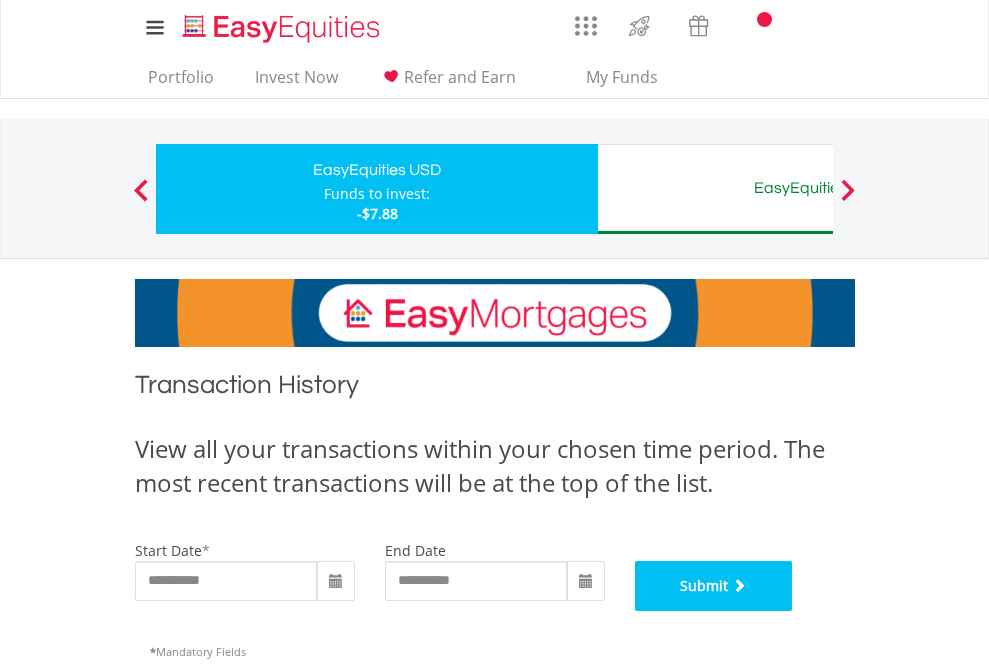 click on "Submit" at bounding box center [714, 586] 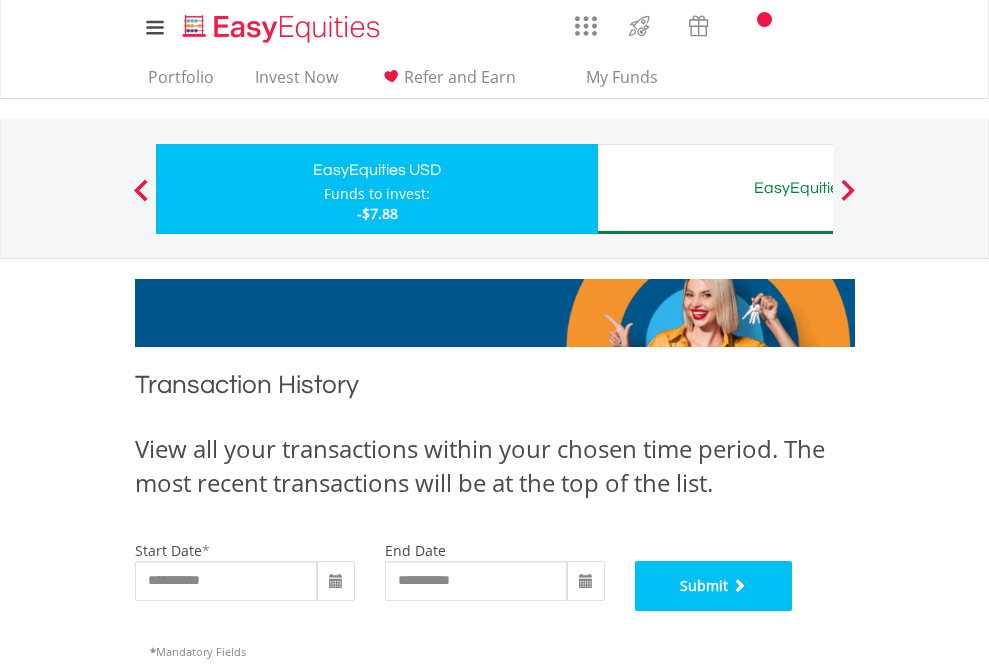 scroll, scrollTop: 811, scrollLeft: 0, axis: vertical 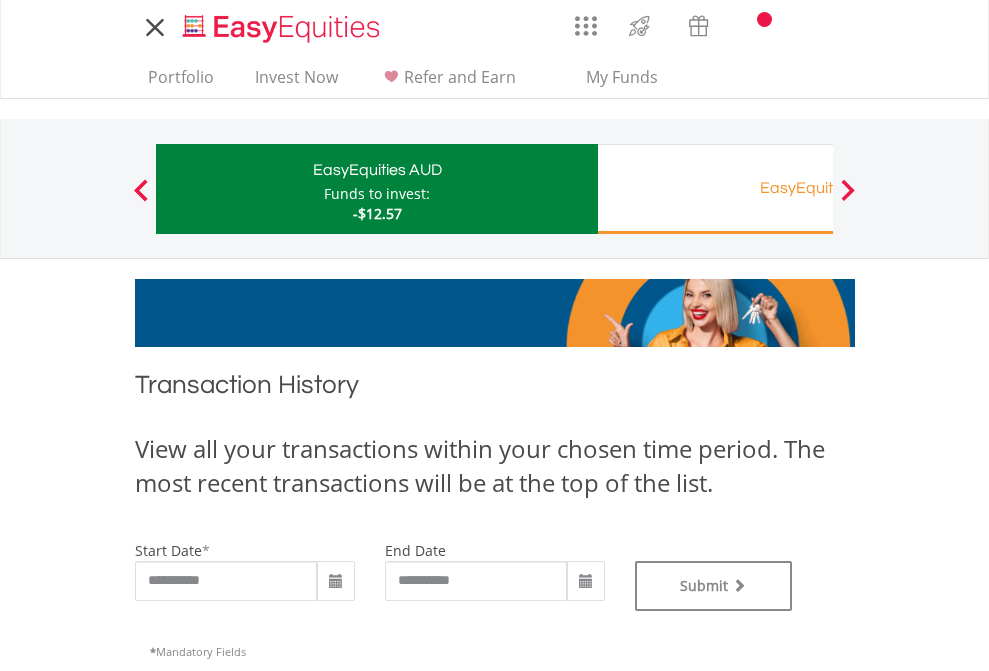 type on "**********" 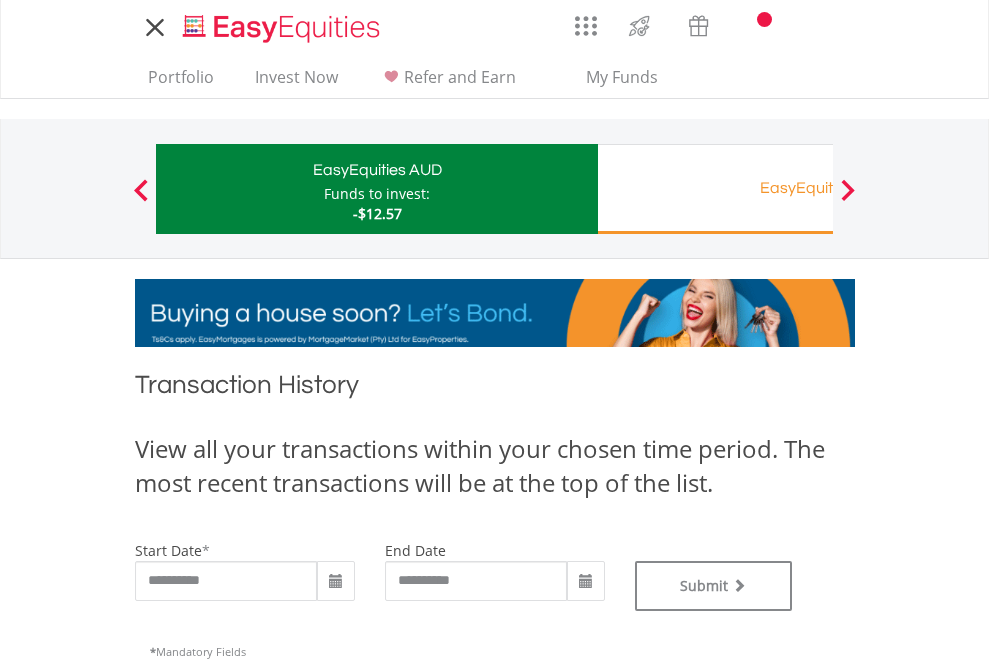 type on "**********" 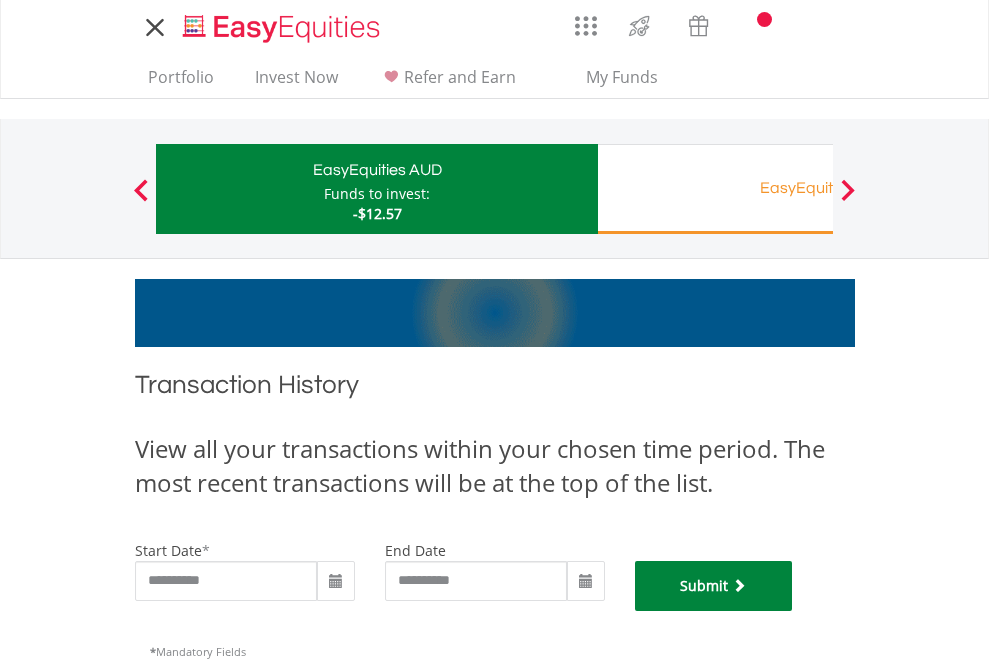 click on "Submit" at bounding box center [714, 586] 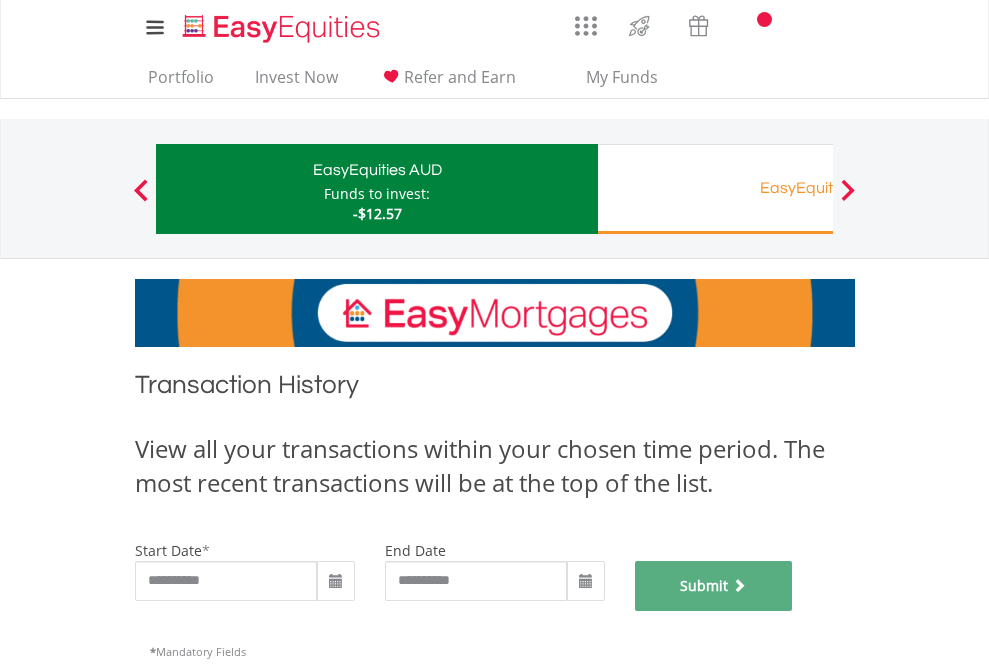 scroll, scrollTop: 811, scrollLeft: 0, axis: vertical 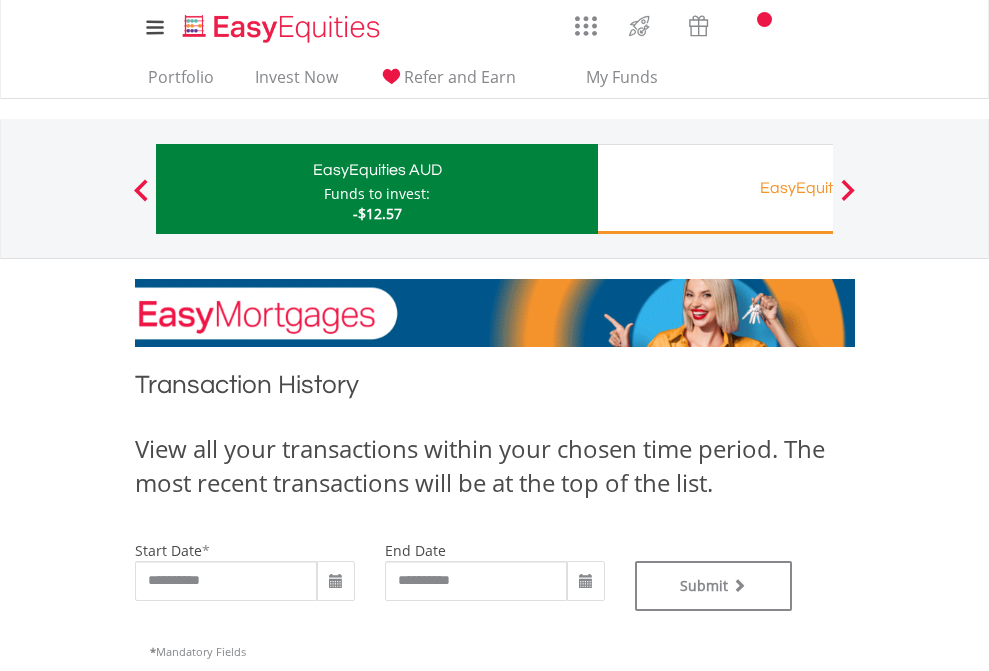 click on "EasyEquities RA" at bounding box center (818, 188) 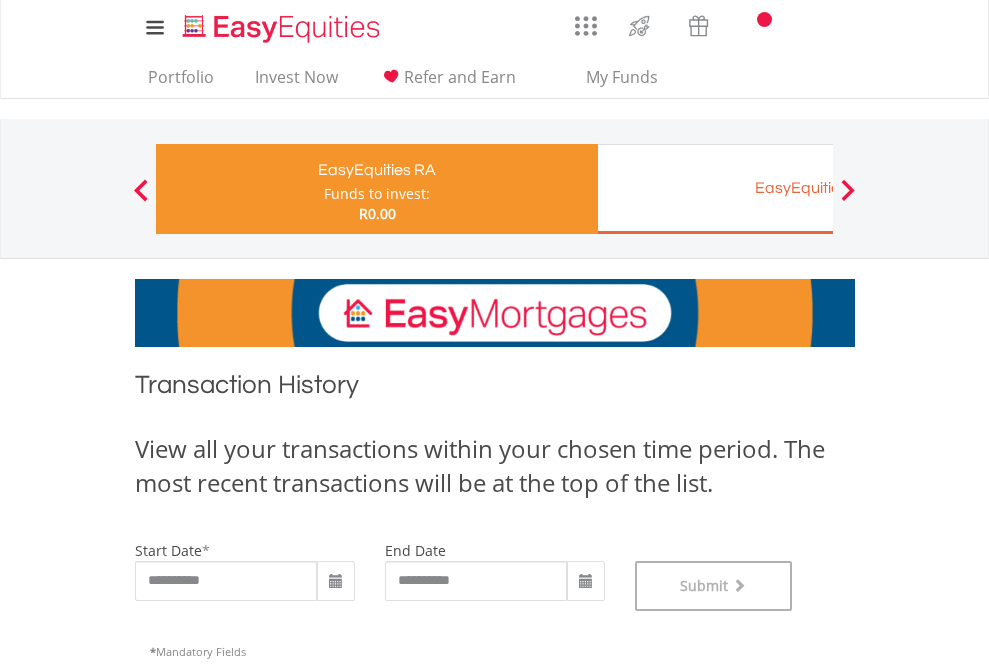 scroll, scrollTop: 811, scrollLeft: 0, axis: vertical 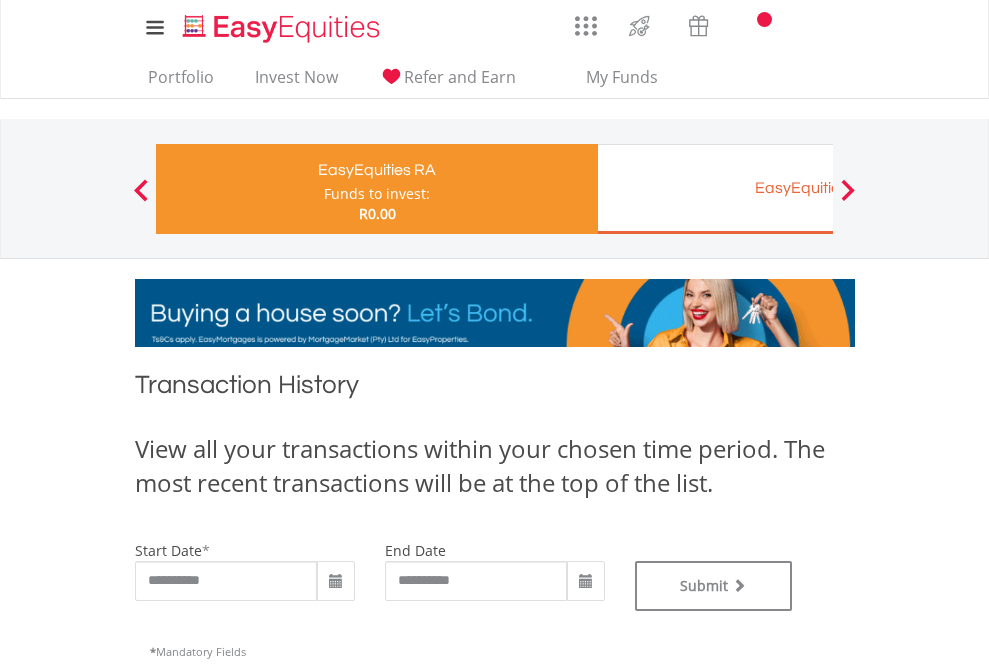 click on "EasyEquities EUR" at bounding box center (818, 188) 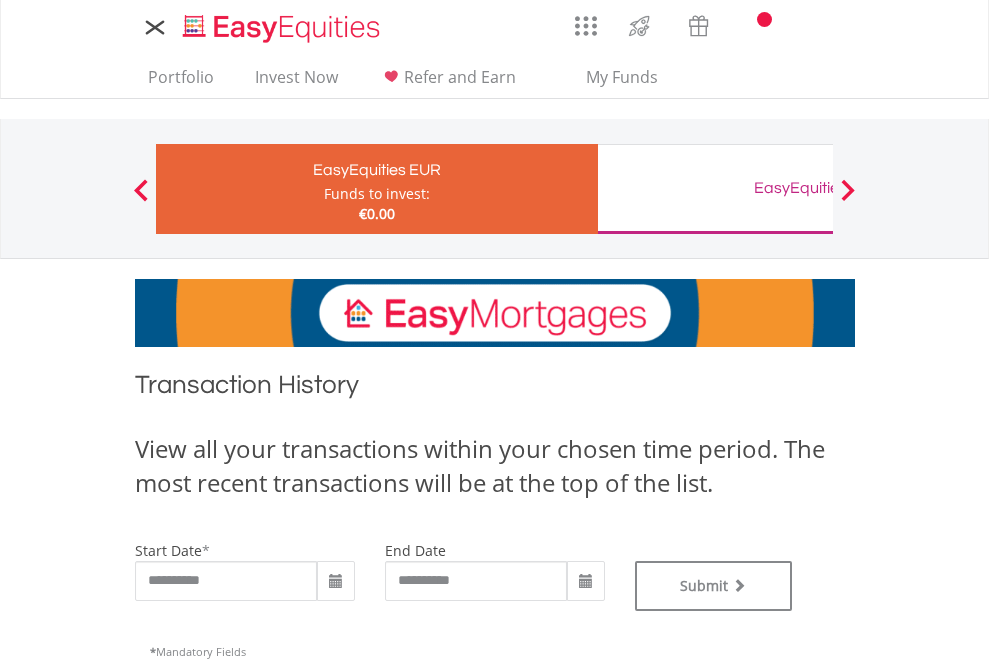 scroll, scrollTop: 0, scrollLeft: 0, axis: both 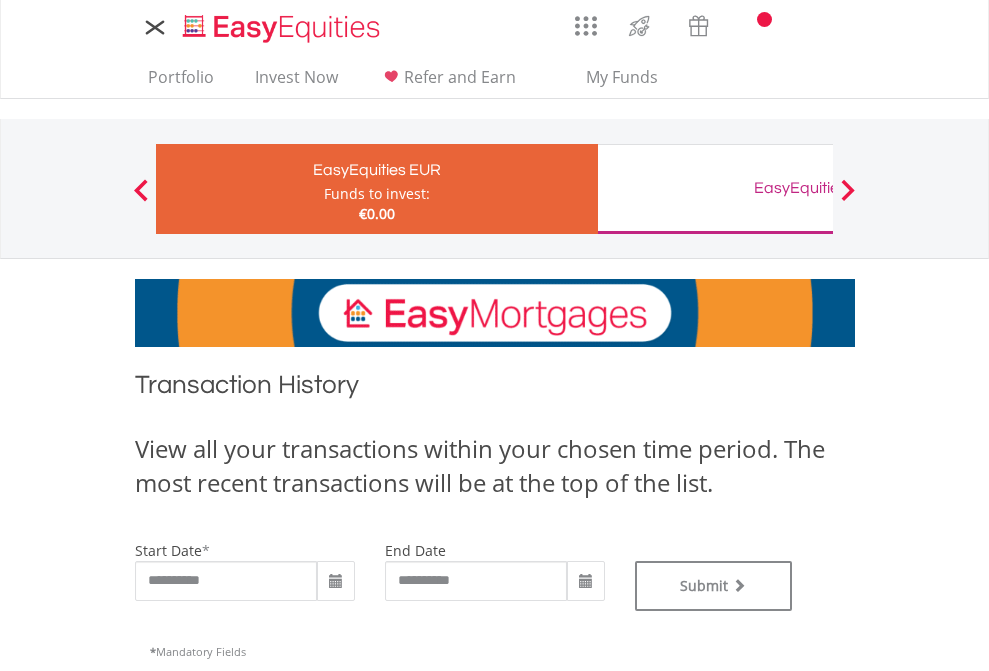type on "**********" 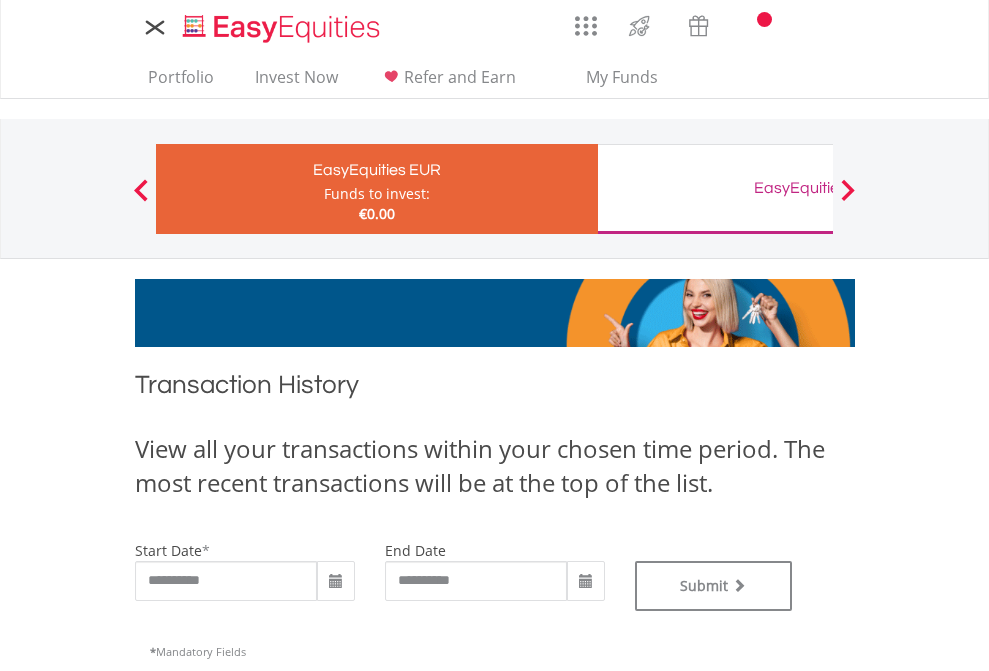 type on "**********" 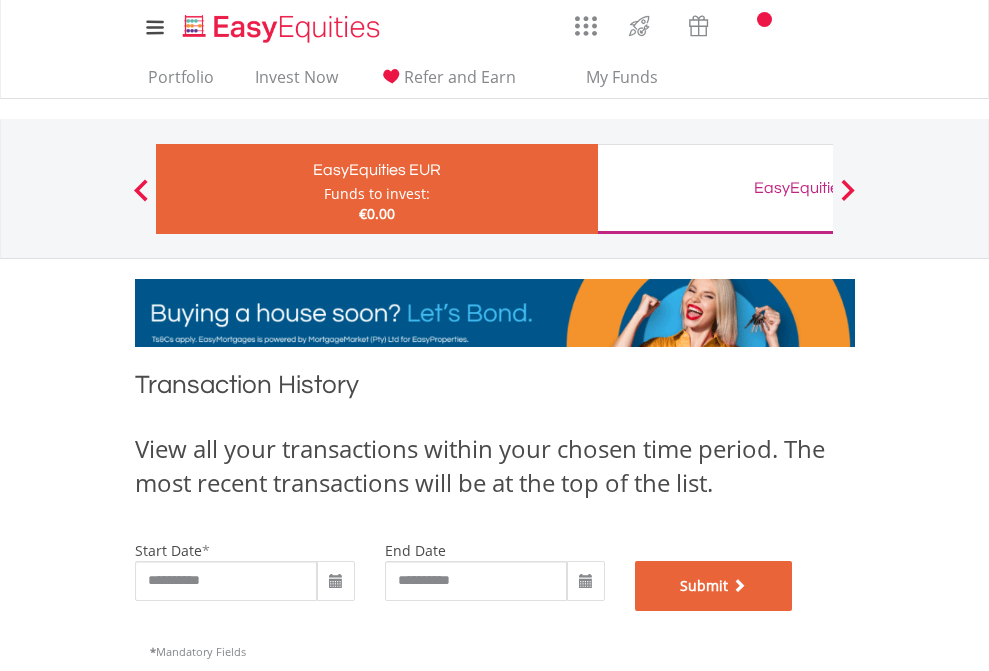 click on "Submit" at bounding box center (714, 586) 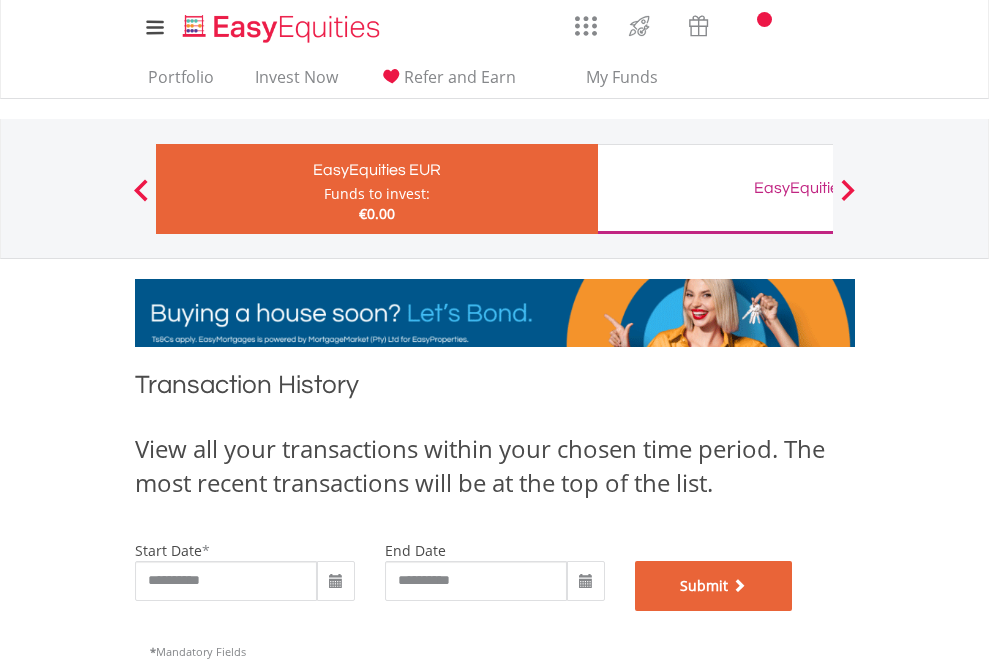 scroll, scrollTop: 811, scrollLeft: 0, axis: vertical 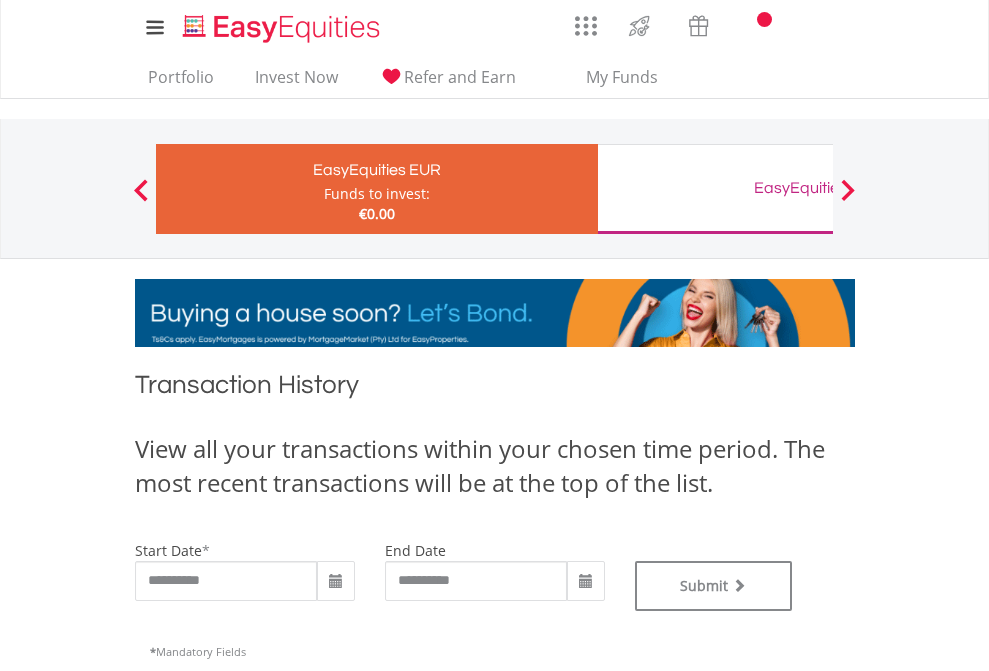 click on "EasyEquities GBP" at bounding box center (818, 188) 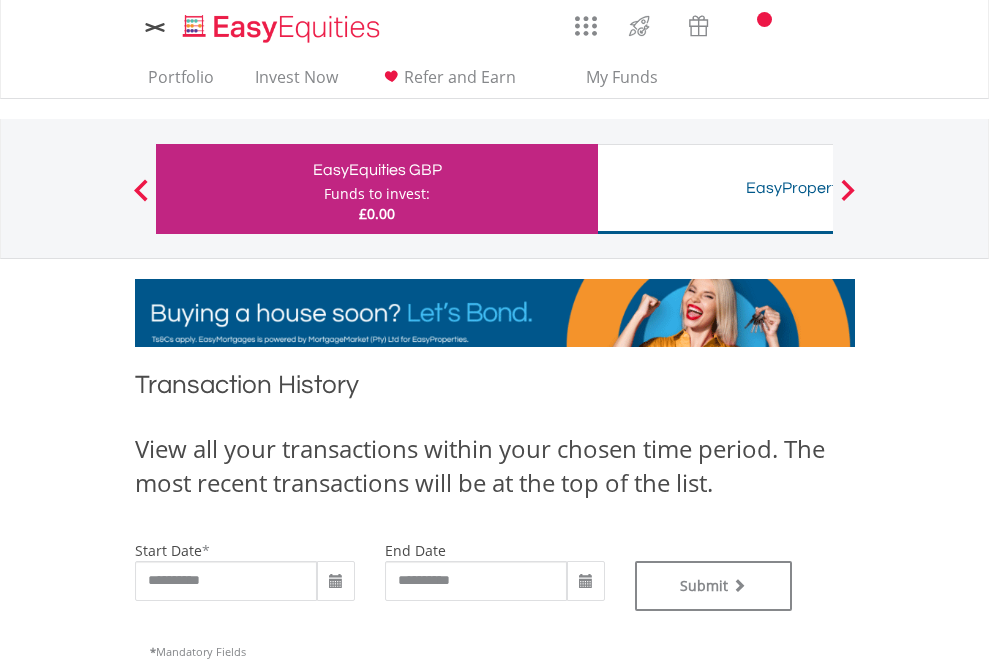 scroll, scrollTop: 0, scrollLeft: 0, axis: both 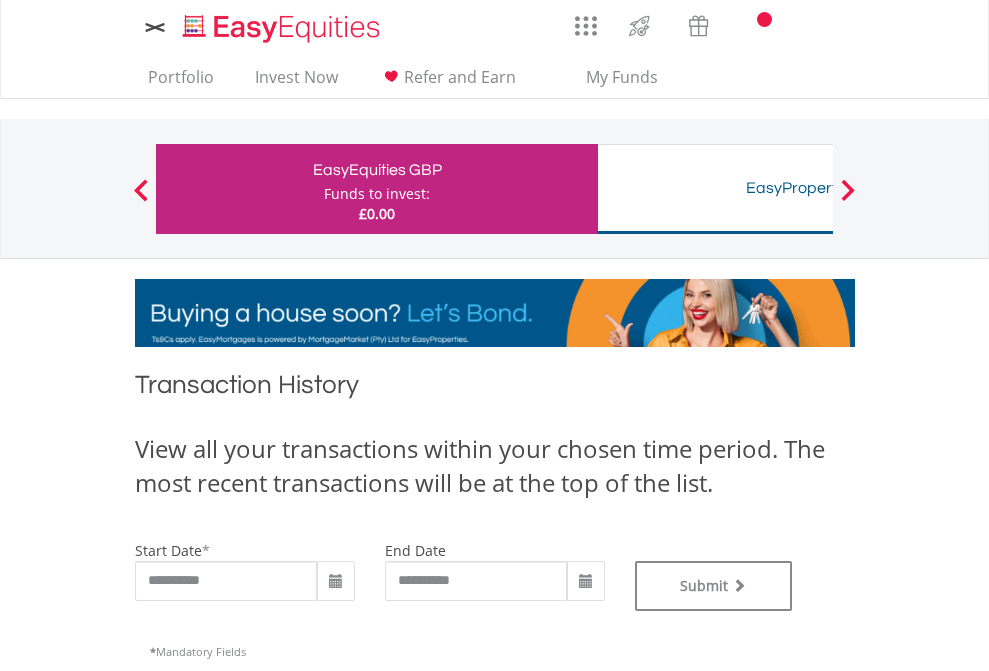 type on "**********" 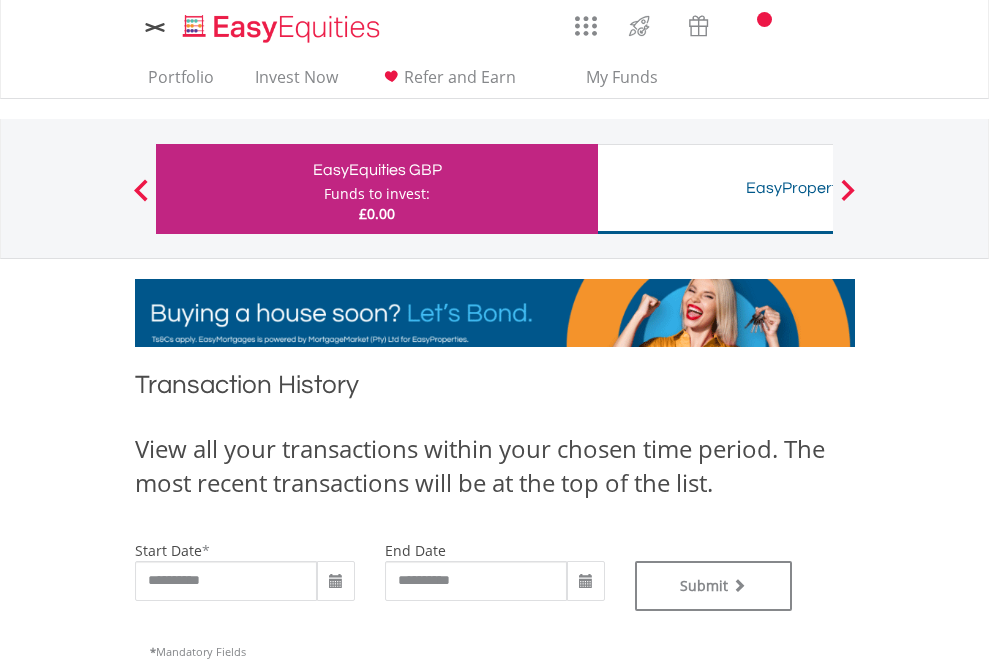 type on "**********" 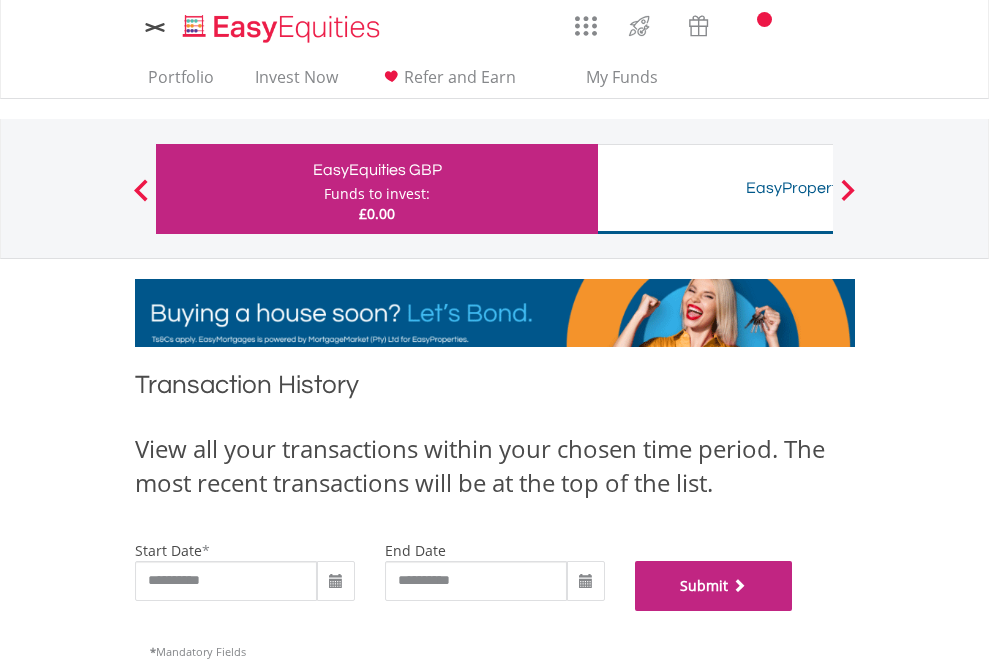 click on "Submit" at bounding box center [714, 586] 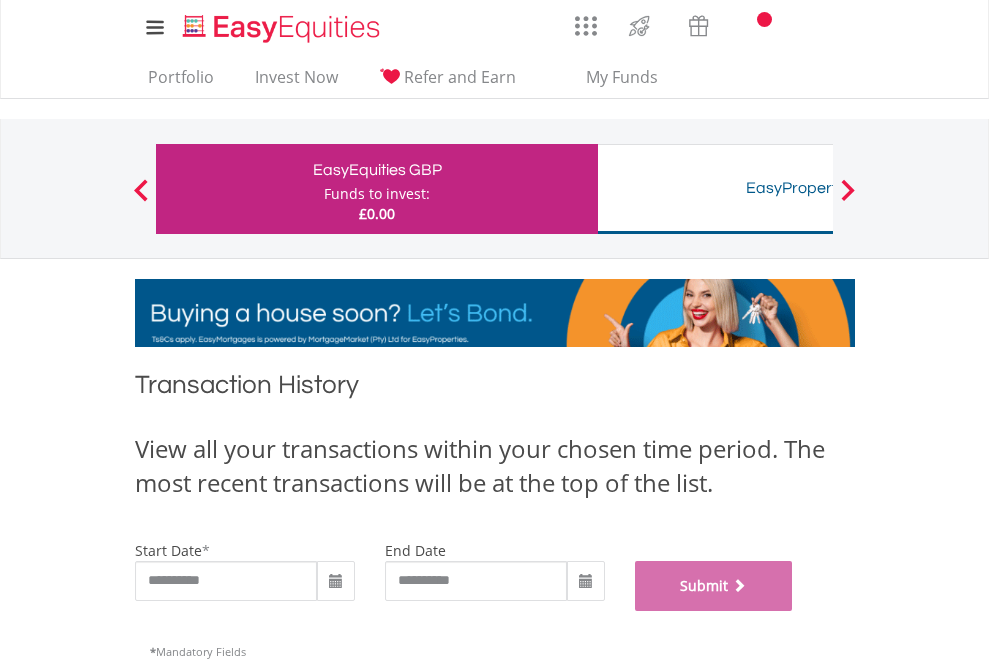 scroll, scrollTop: 811, scrollLeft: 0, axis: vertical 